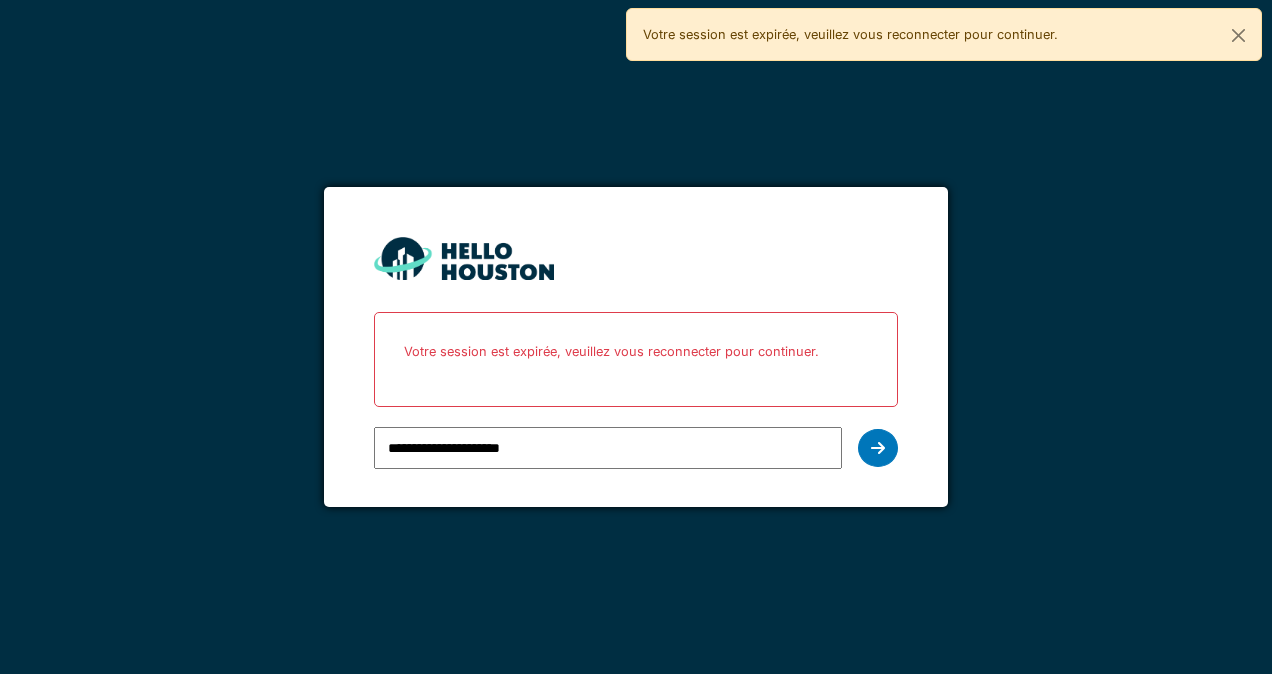 scroll, scrollTop: 0, scrollLeft: 0, axis: both 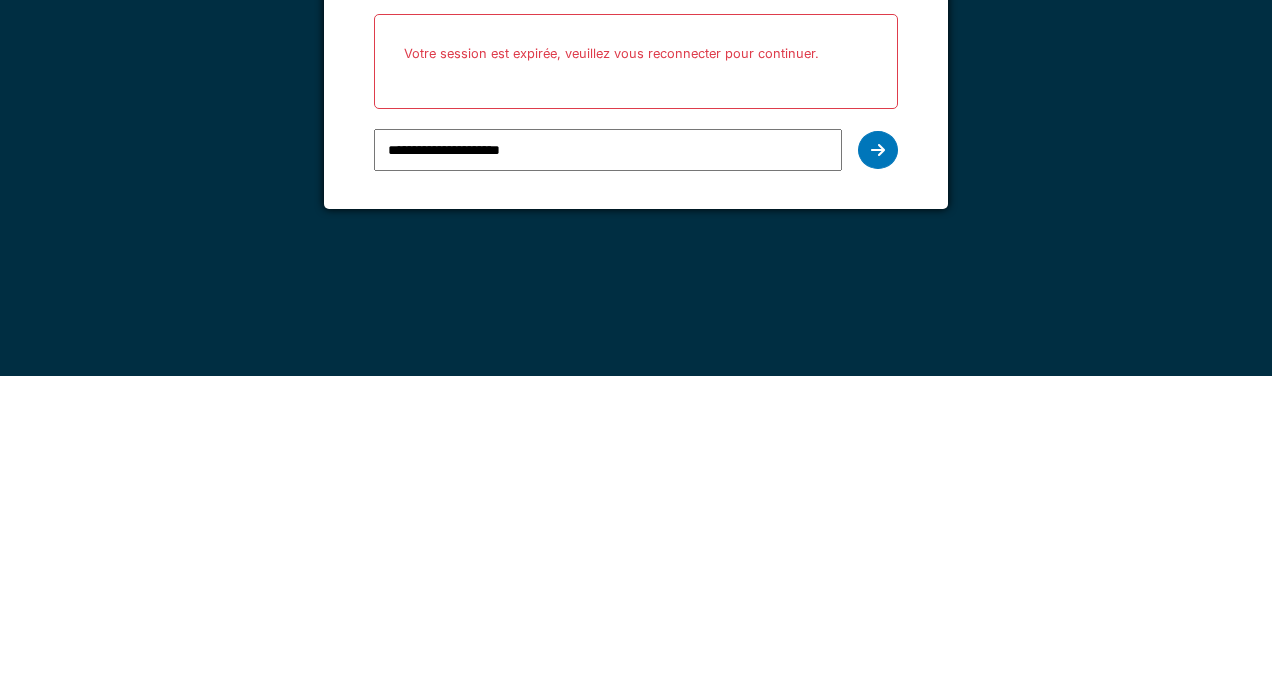 click at bounding box center [878, 448] 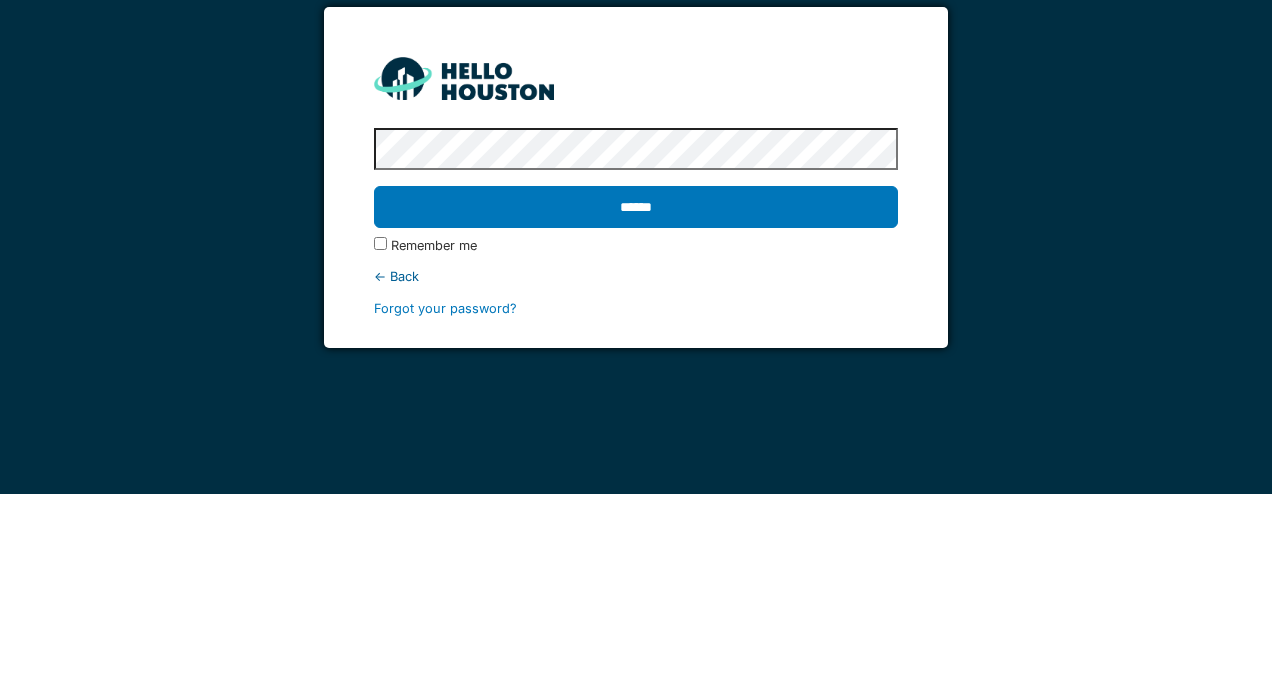 click on "******" at bounding box center [635, 387] 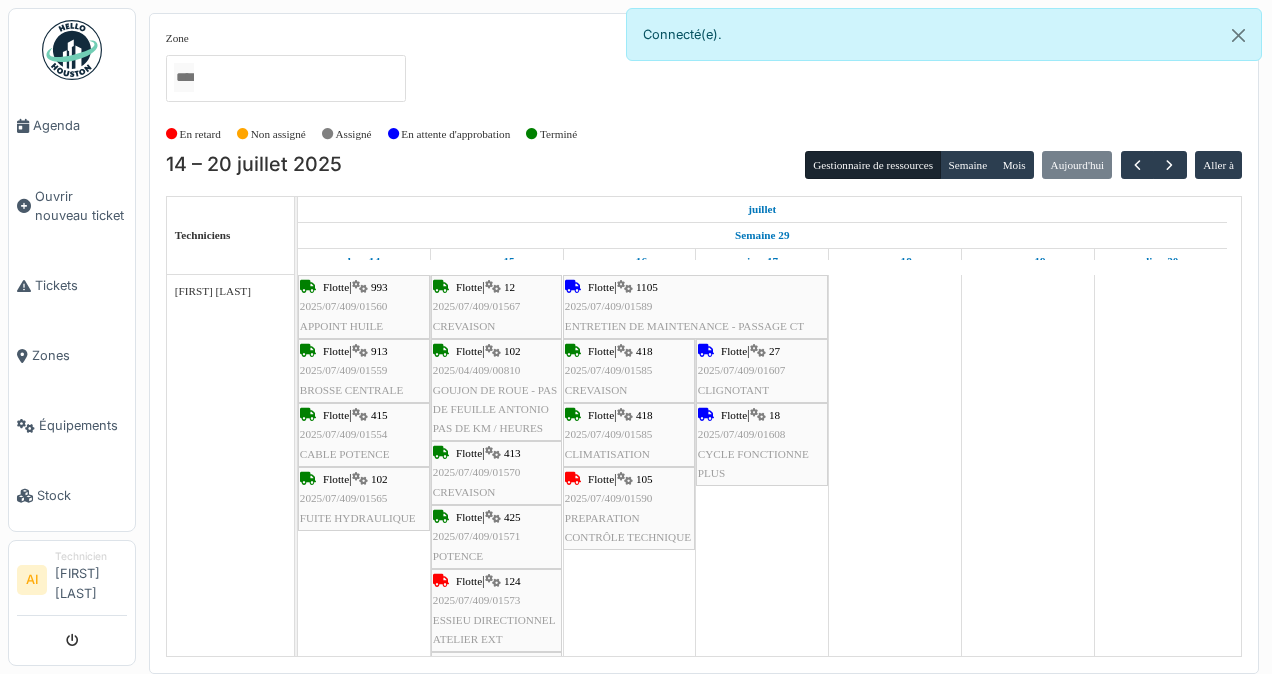 scroll, scrollTop: 0, scrollLeft: 0, axis: both 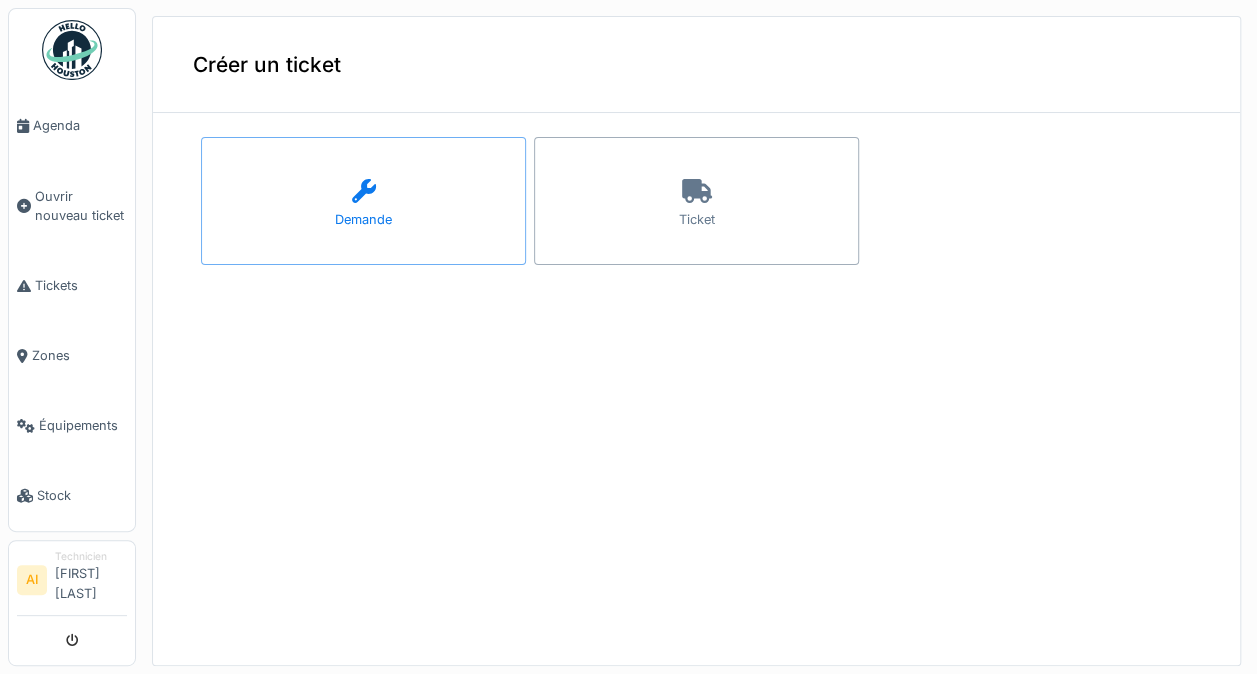 click on "Ticket" at bounding box center (696, 201) 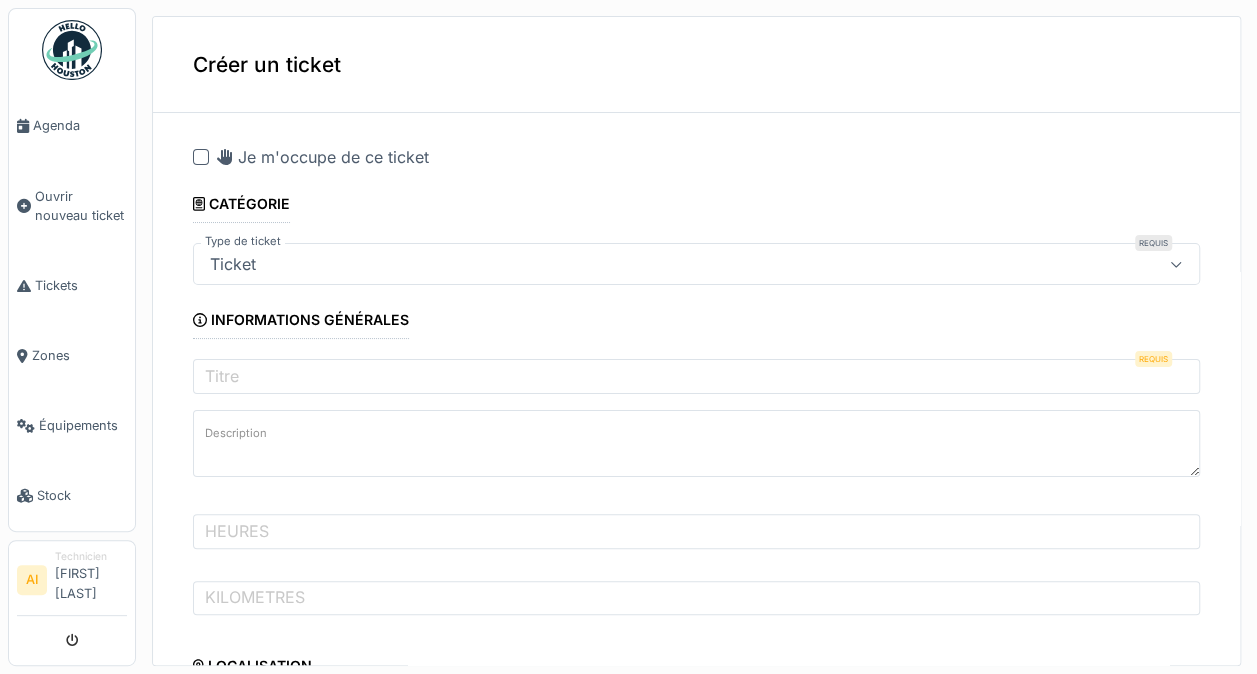 click at bounding box center [201, 157] 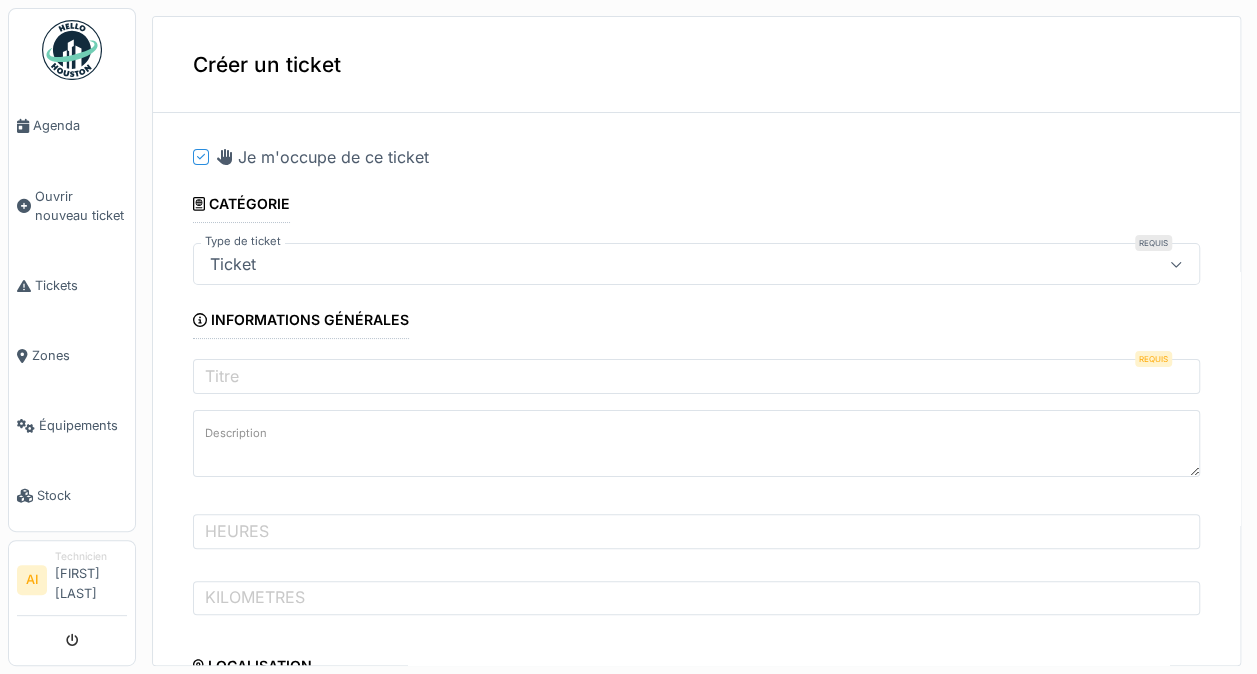 click on "Ticket" at bounding box center (696, 264) 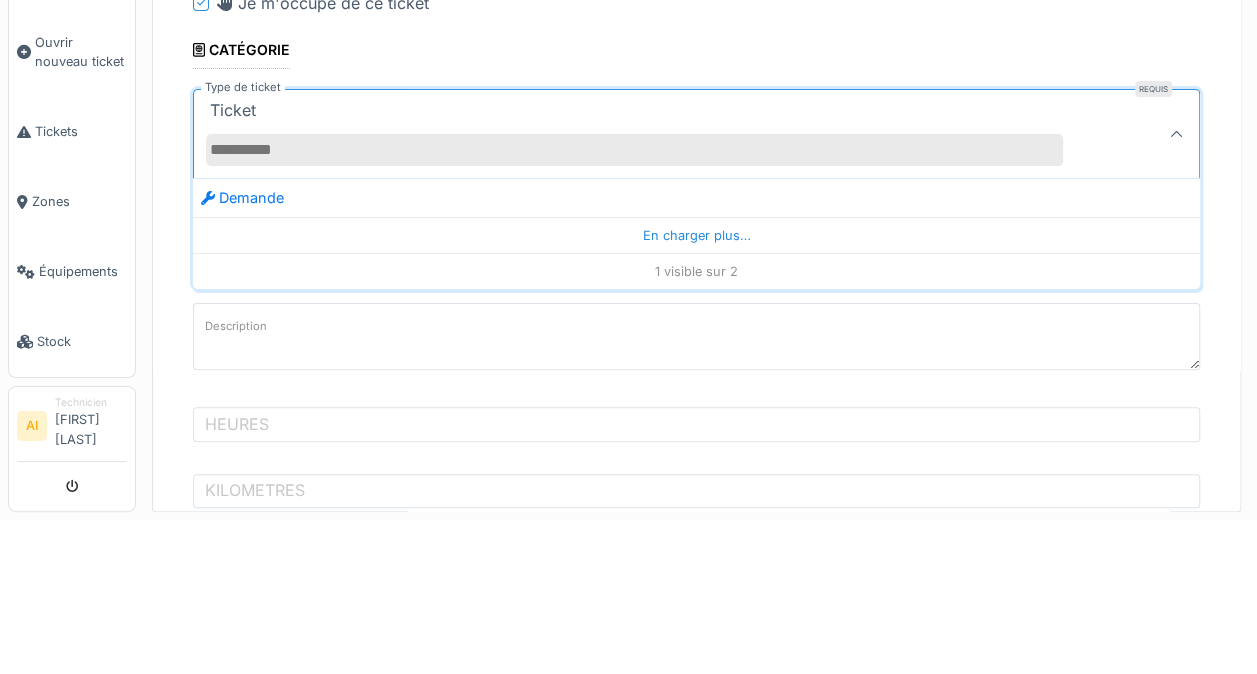 click 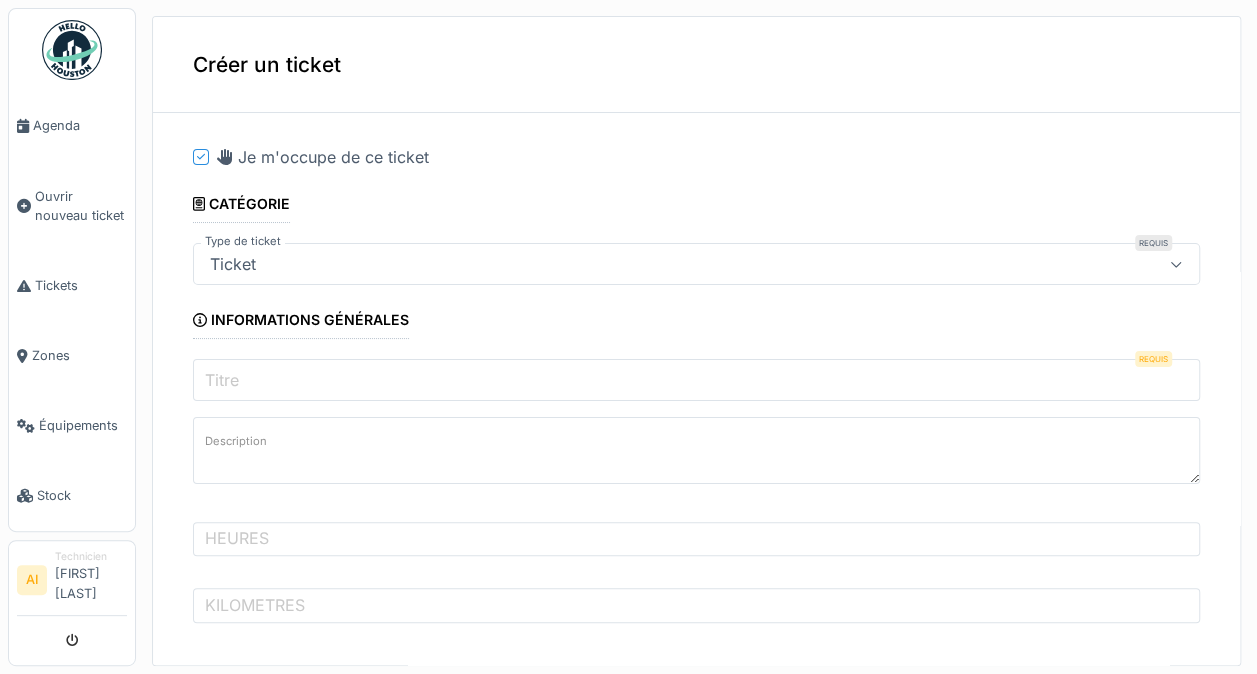 click on "Titre" at bounding box center [696, 380] 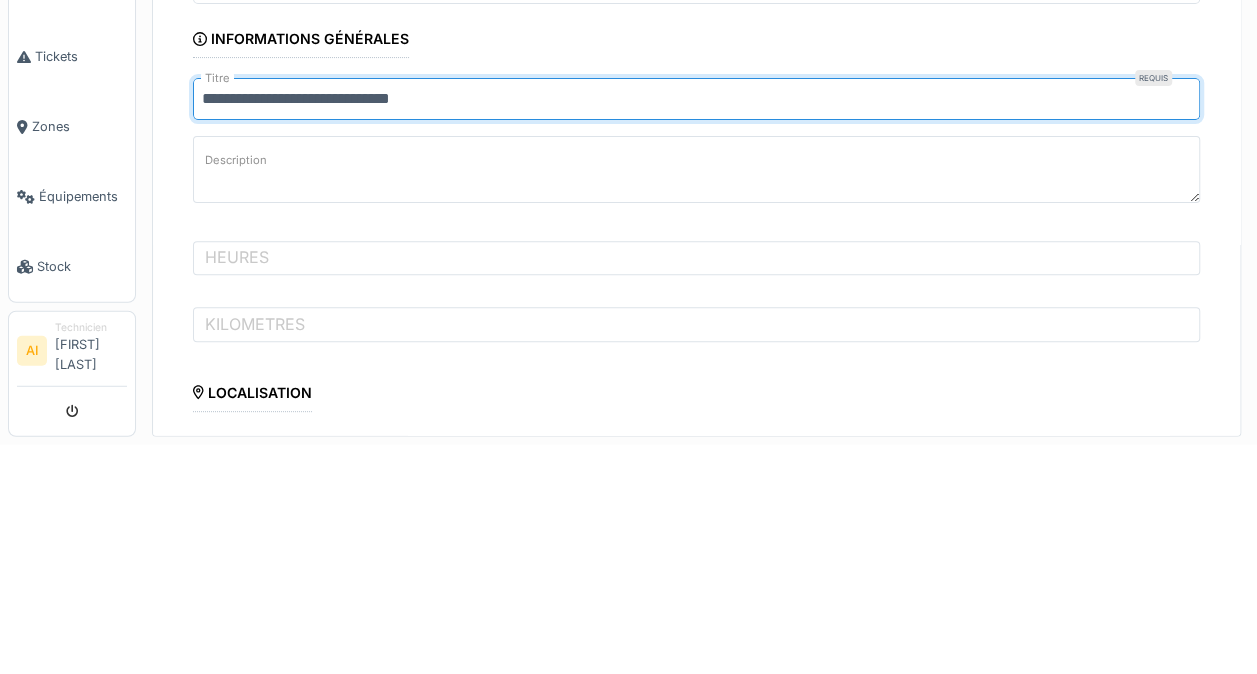 scroll, scrollTop: 76, scrollLeft: 0, axis: vertical 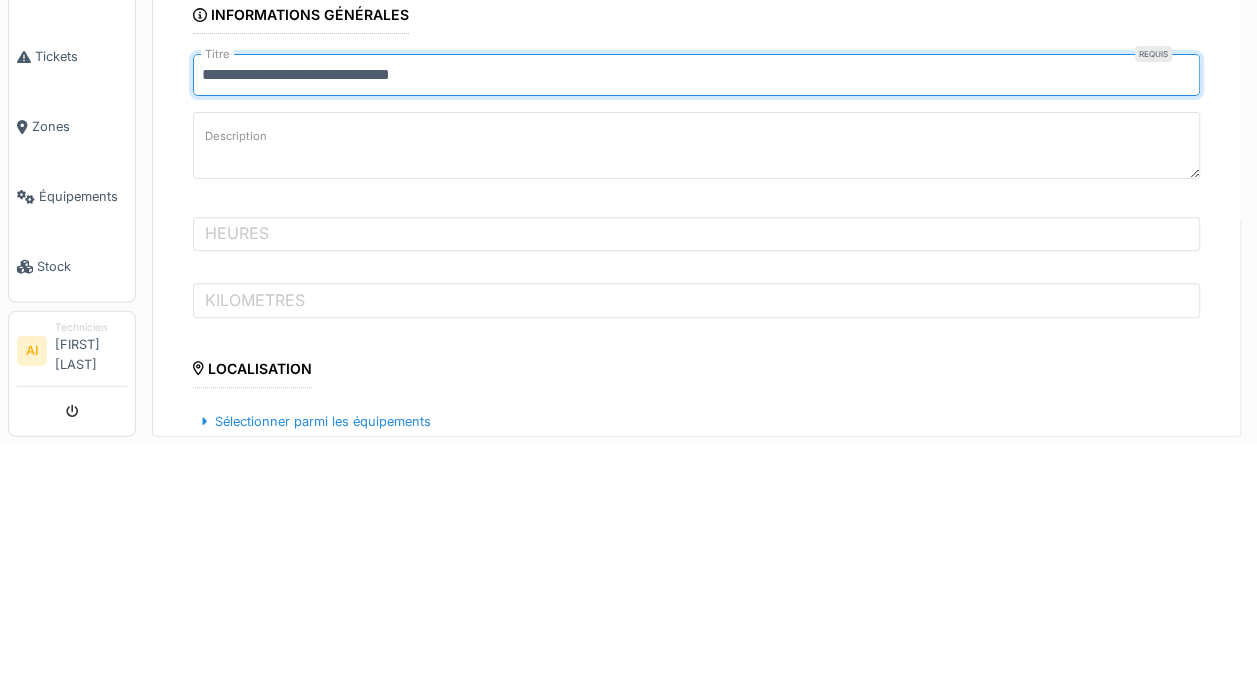 type on "**********" 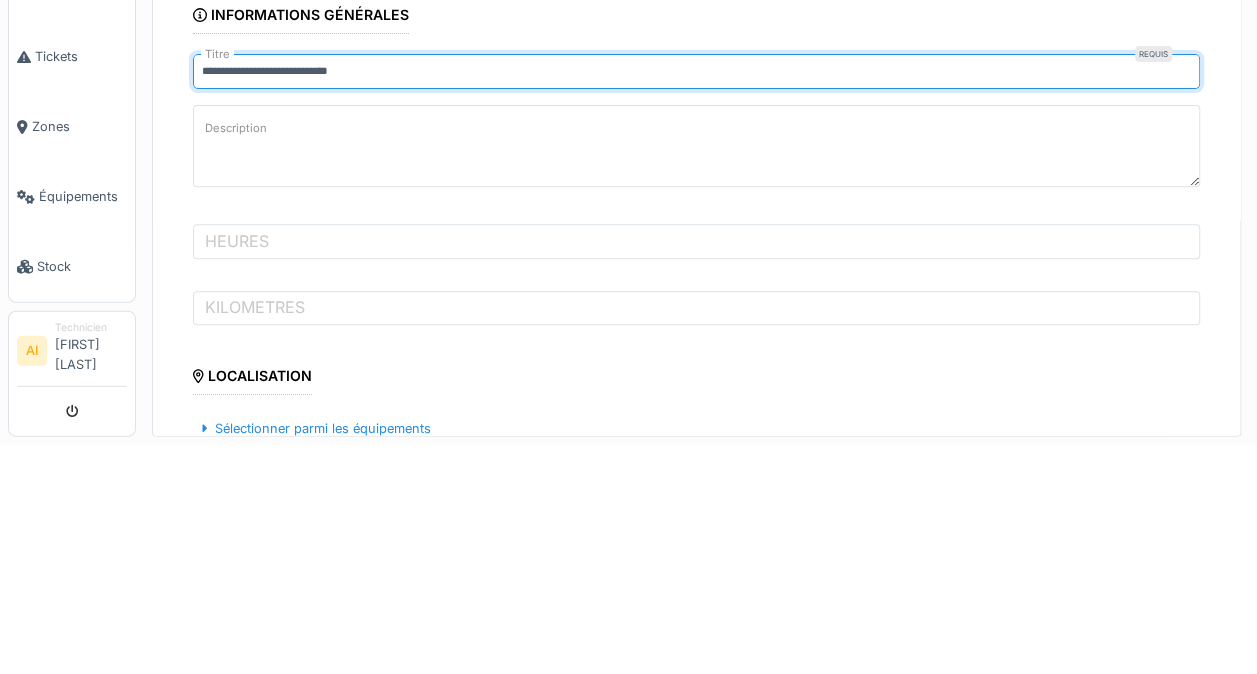 click on "Description" at bounding box center [696, 375] 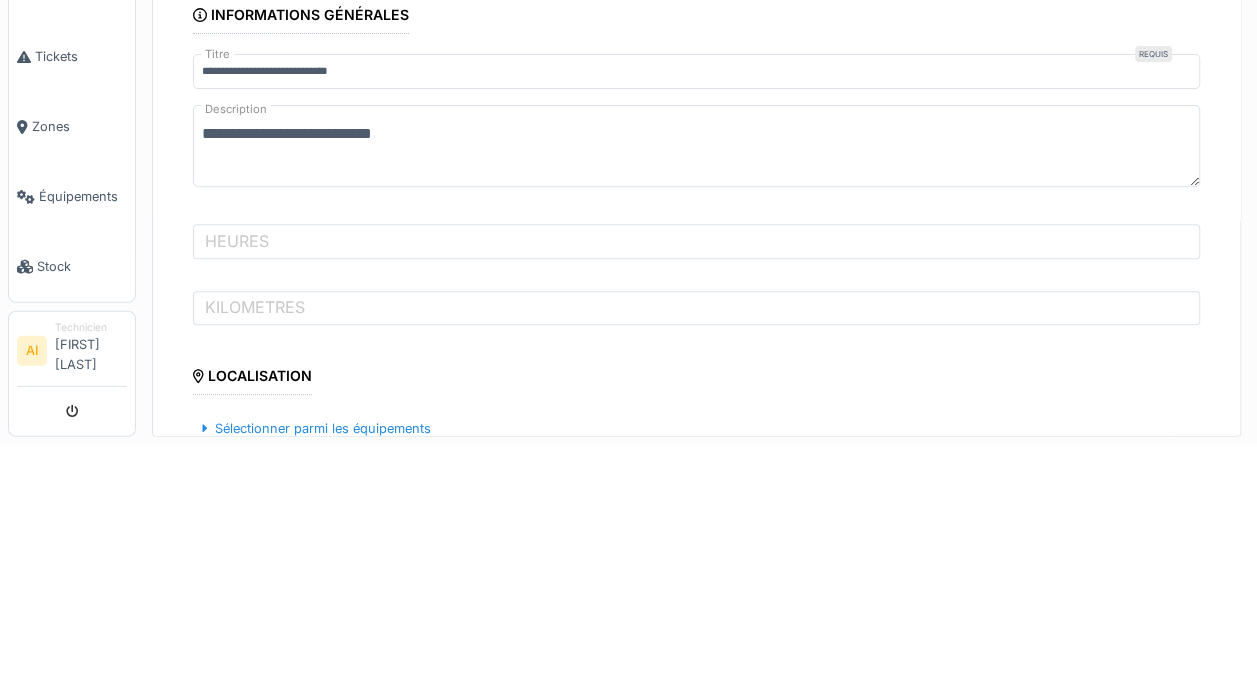 type on "**********" 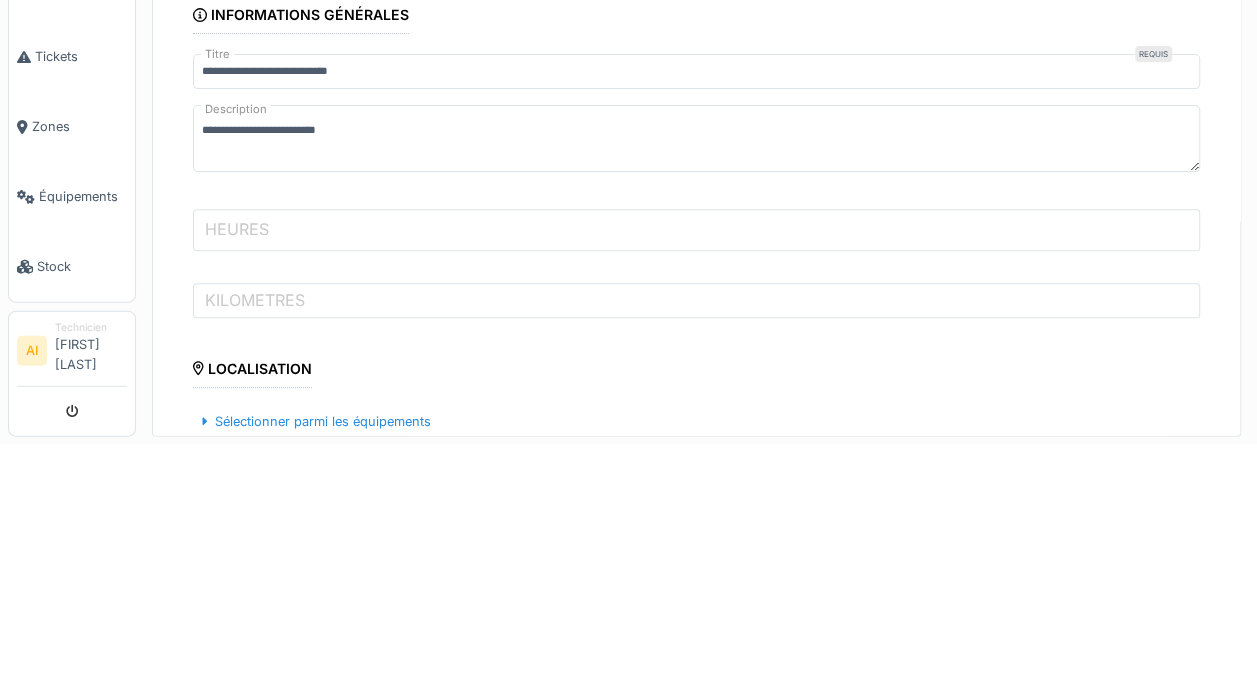 click on "HEURES" at bounding box center (696, 459) 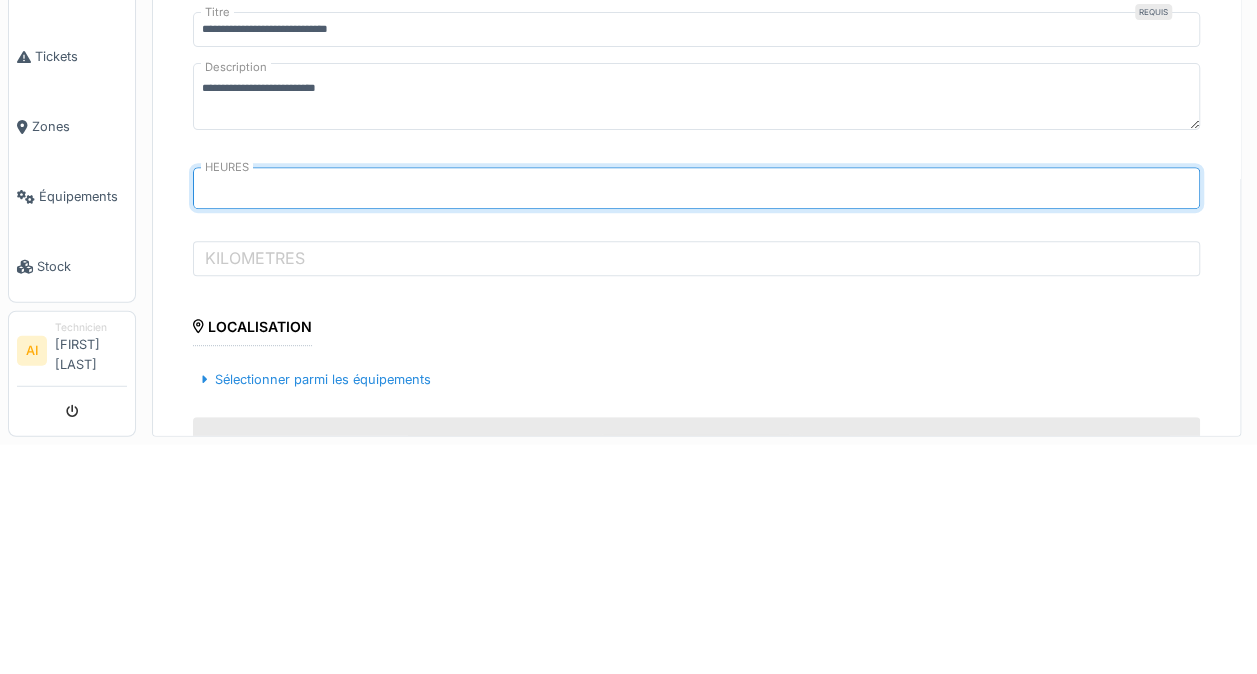 scroll, scrollTop: 142, scrollLeft: 0, axis: vertical 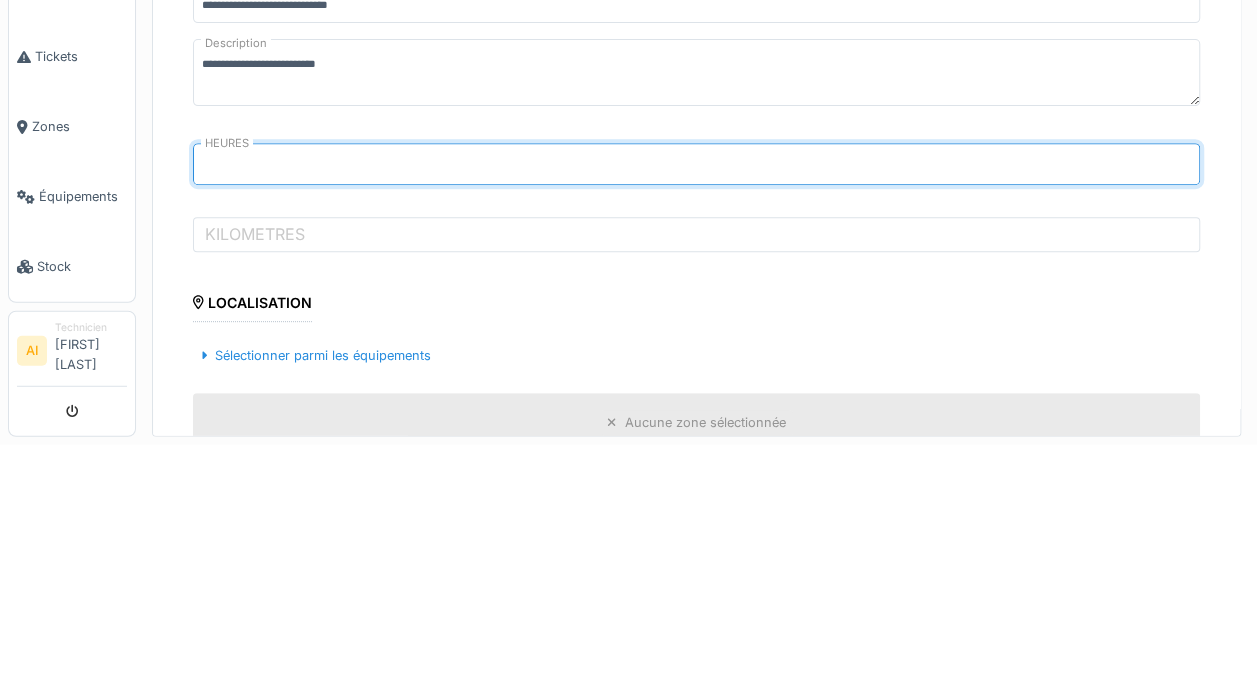 type on "*" 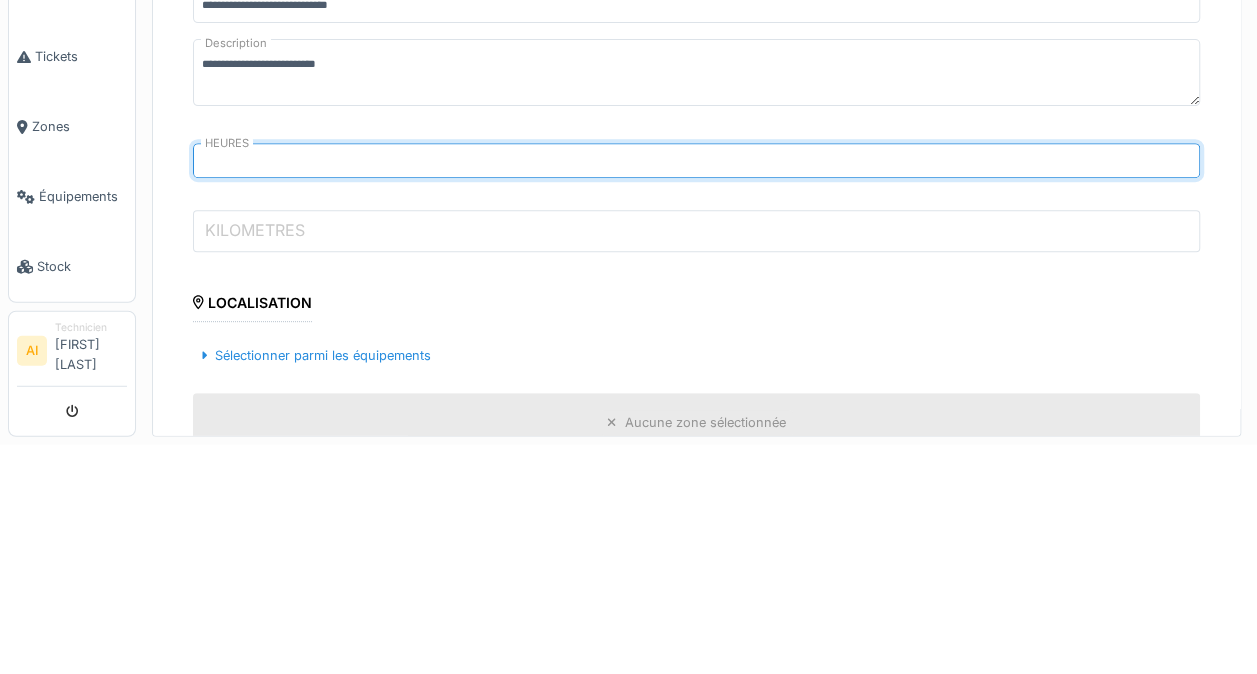 click on "KILOMETRES" at bounding box center (696, 460) 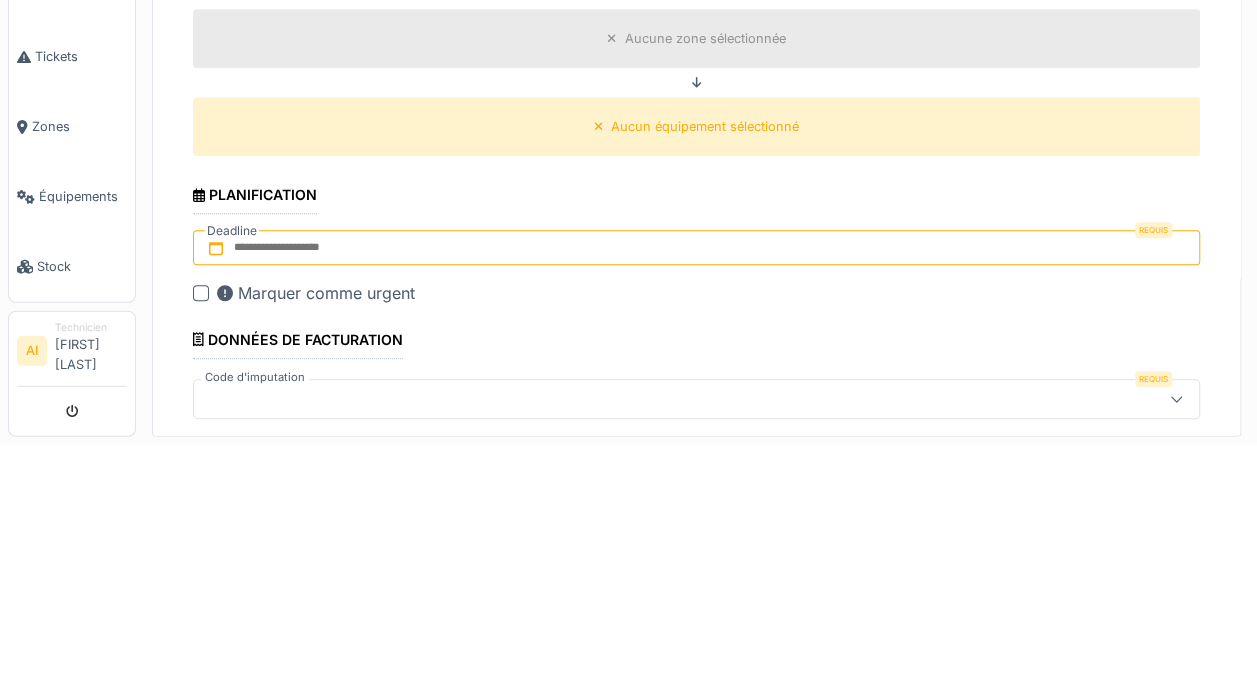 scroll, scrollTop: 594, scrollLeft: 0, axis: vertical 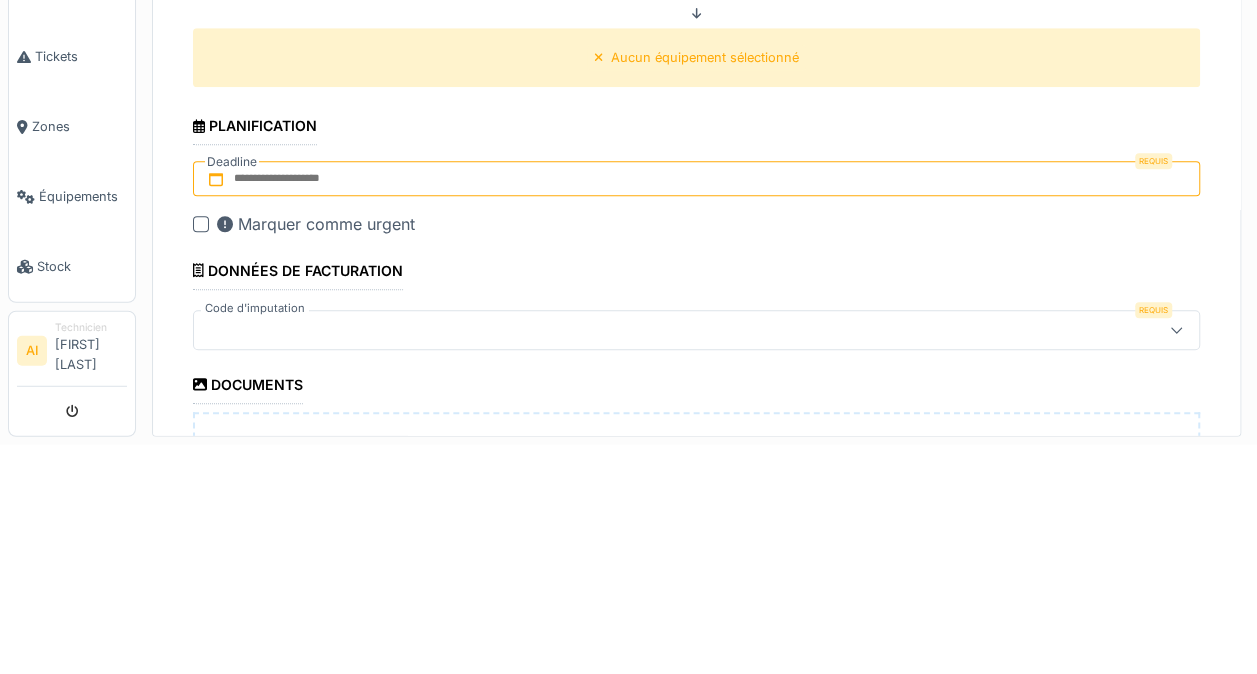 type on "*****" 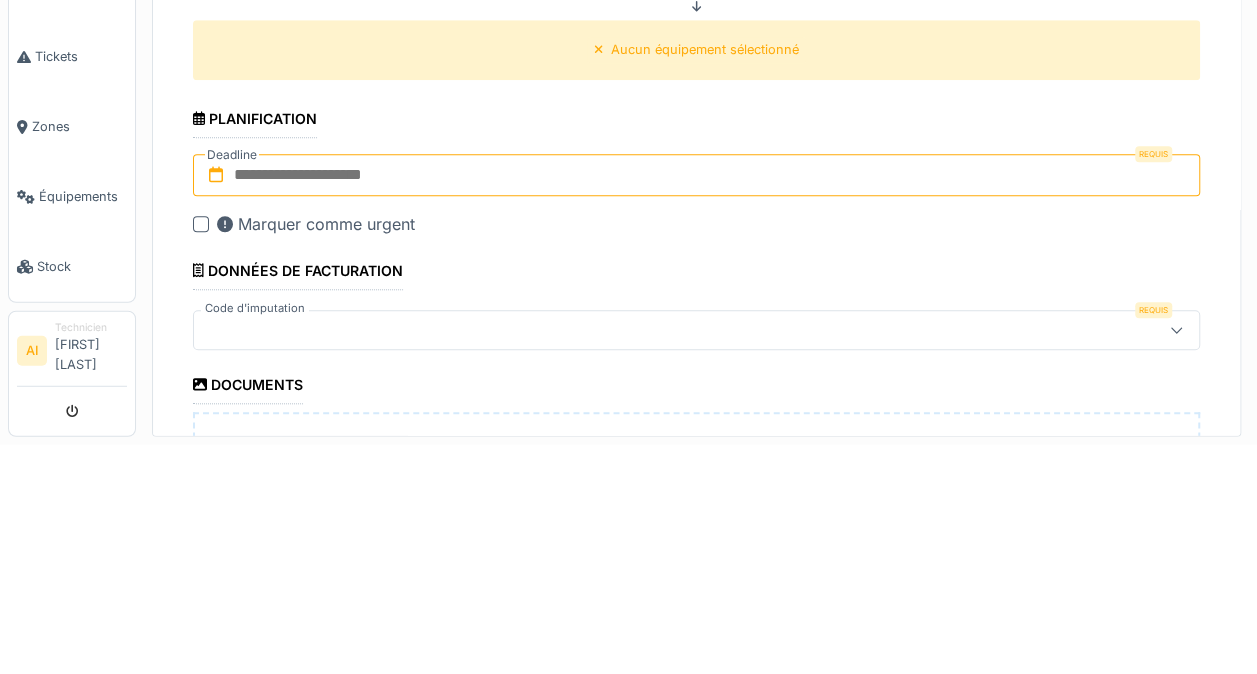 click at bounding box center (696, 405) 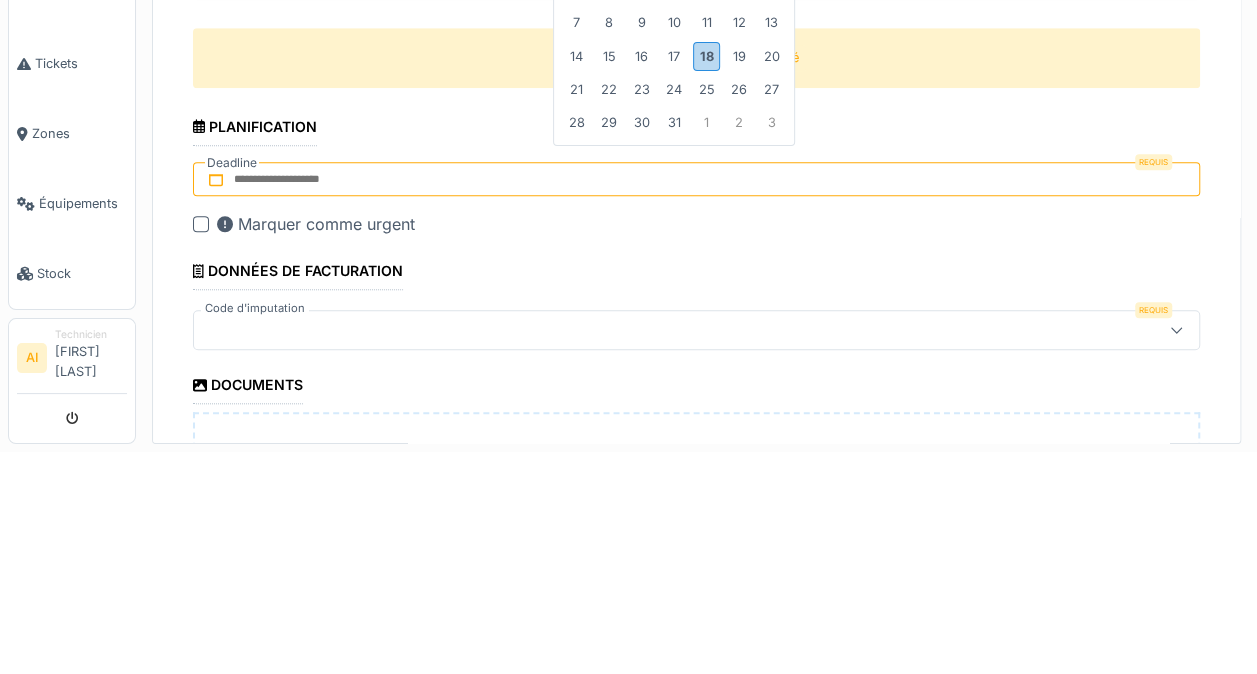 click on "18" at bounding box center (706, 277) 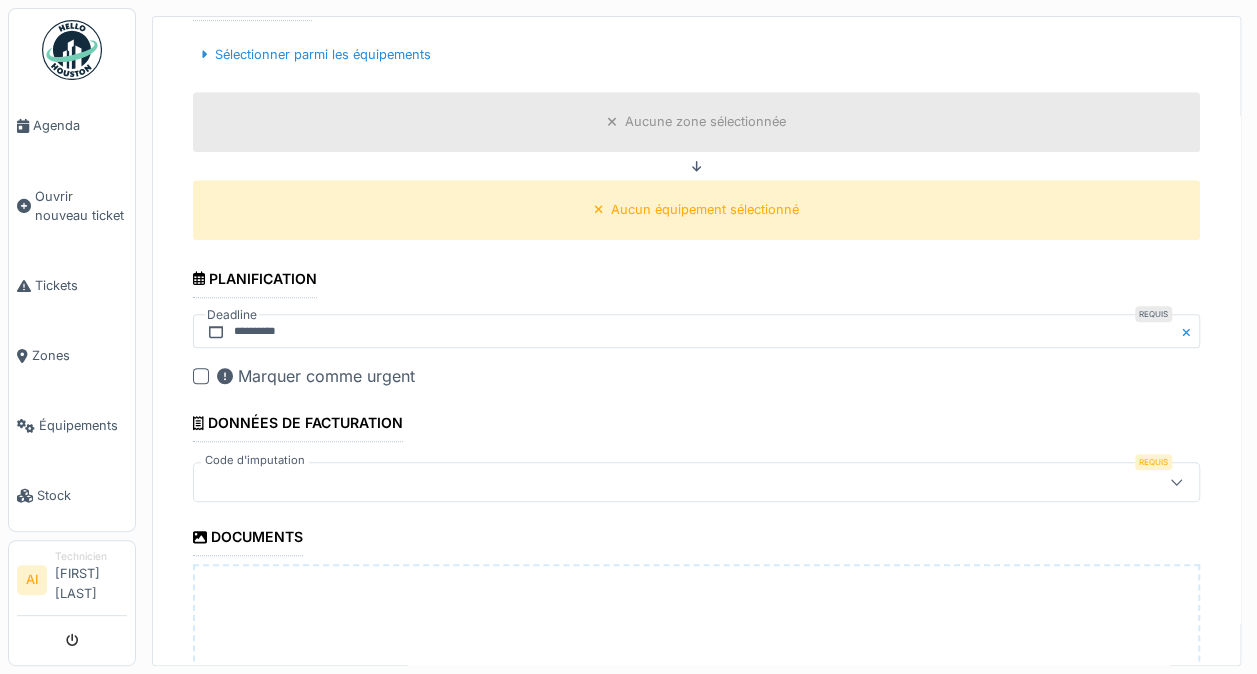 scroll, scrollTop: 790, scrollLeft: 0, axis: vertical 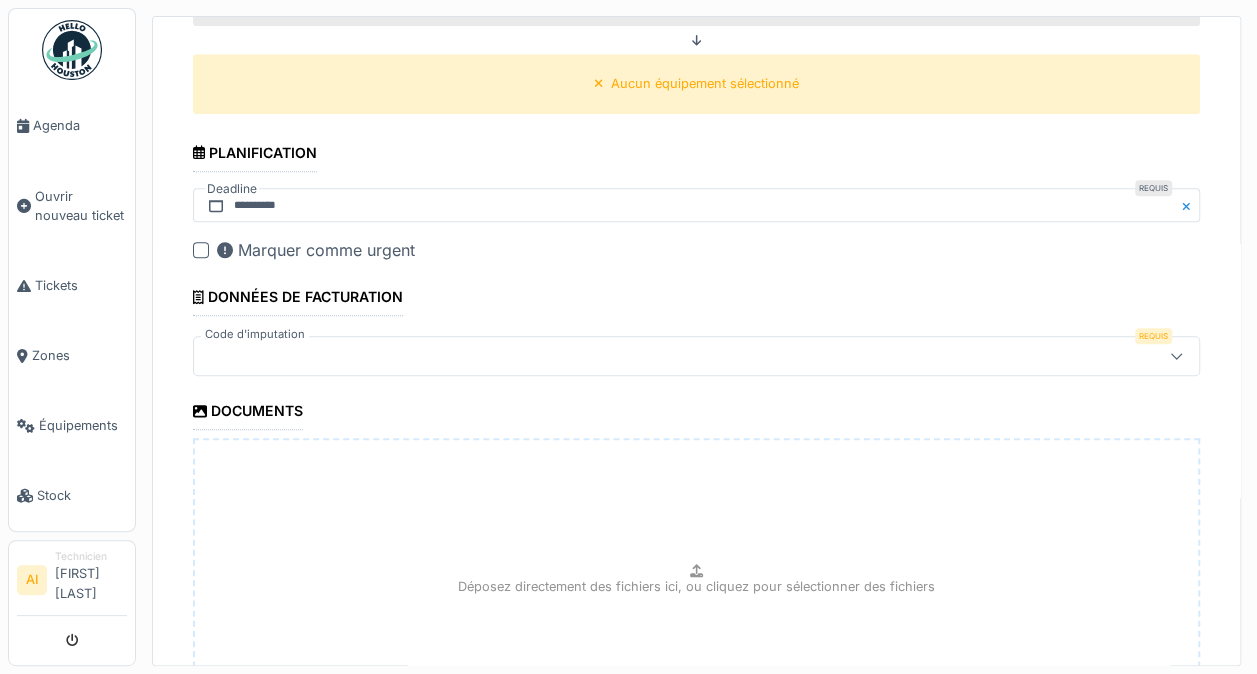 click 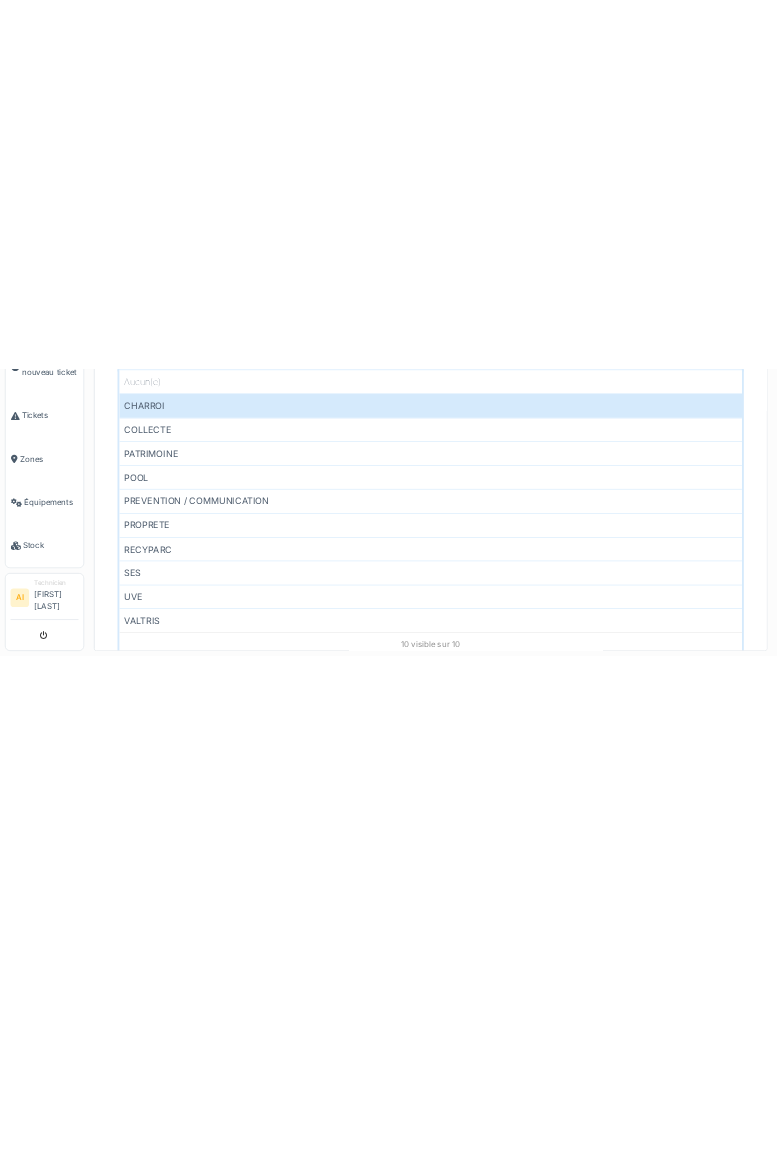 scroll, scrollTop: 979, scrollLeft: 0, axis: vertical 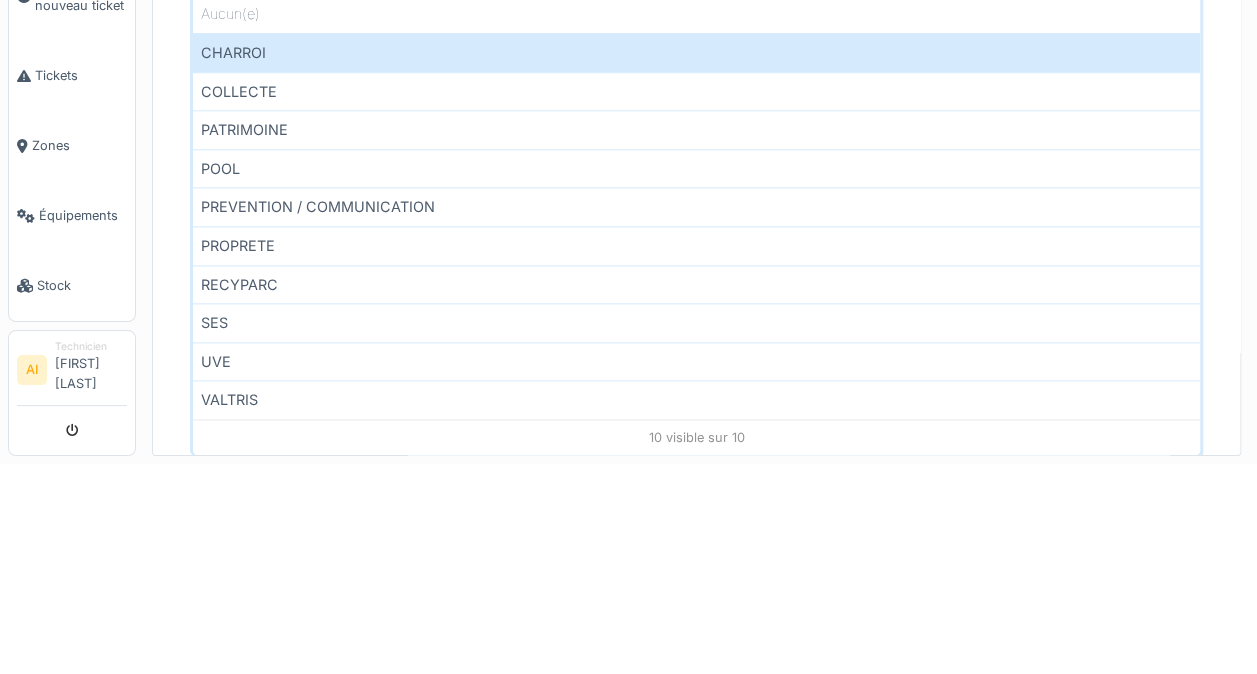 click on "PATRIMOINE" at bounding box center (696, 339) 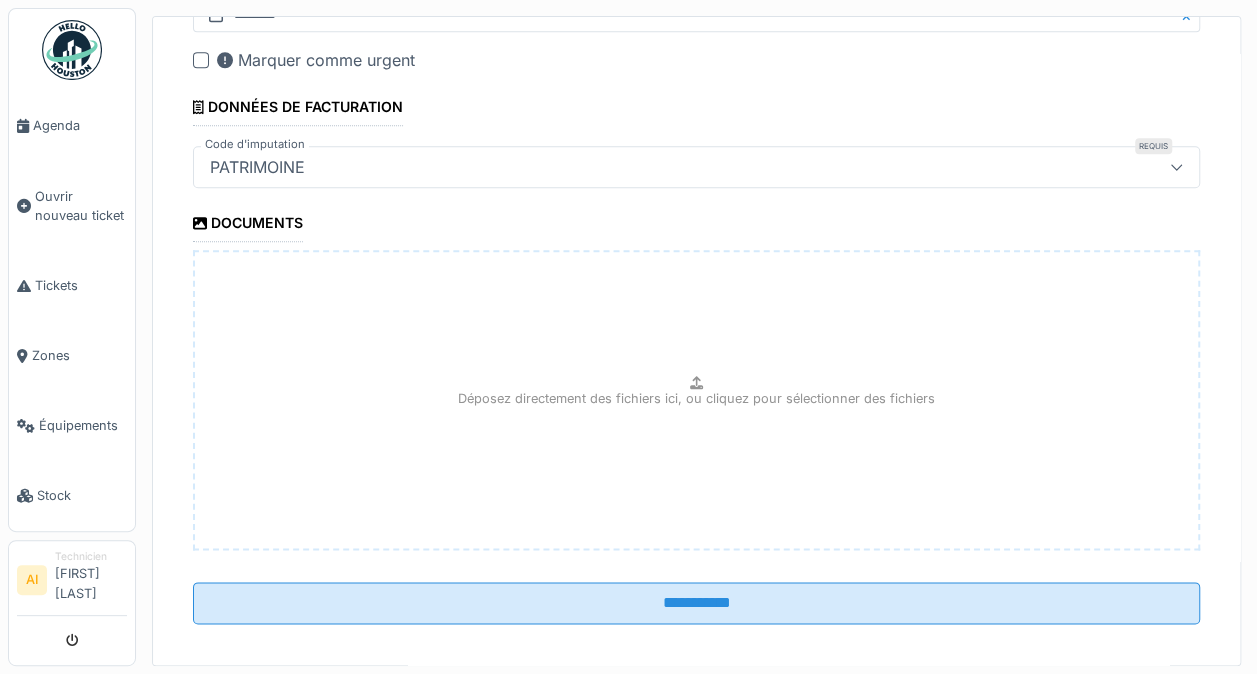 scroll, scrollTop: 992, scrollLeft: 0, axis: vertical 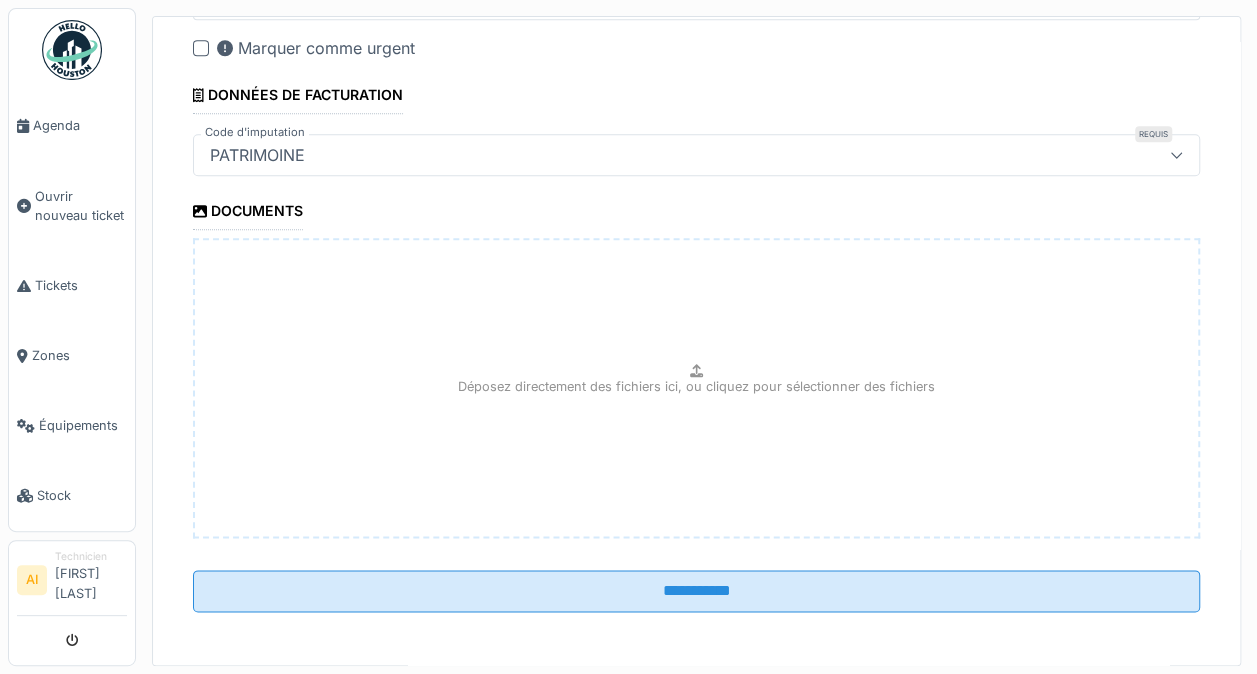click 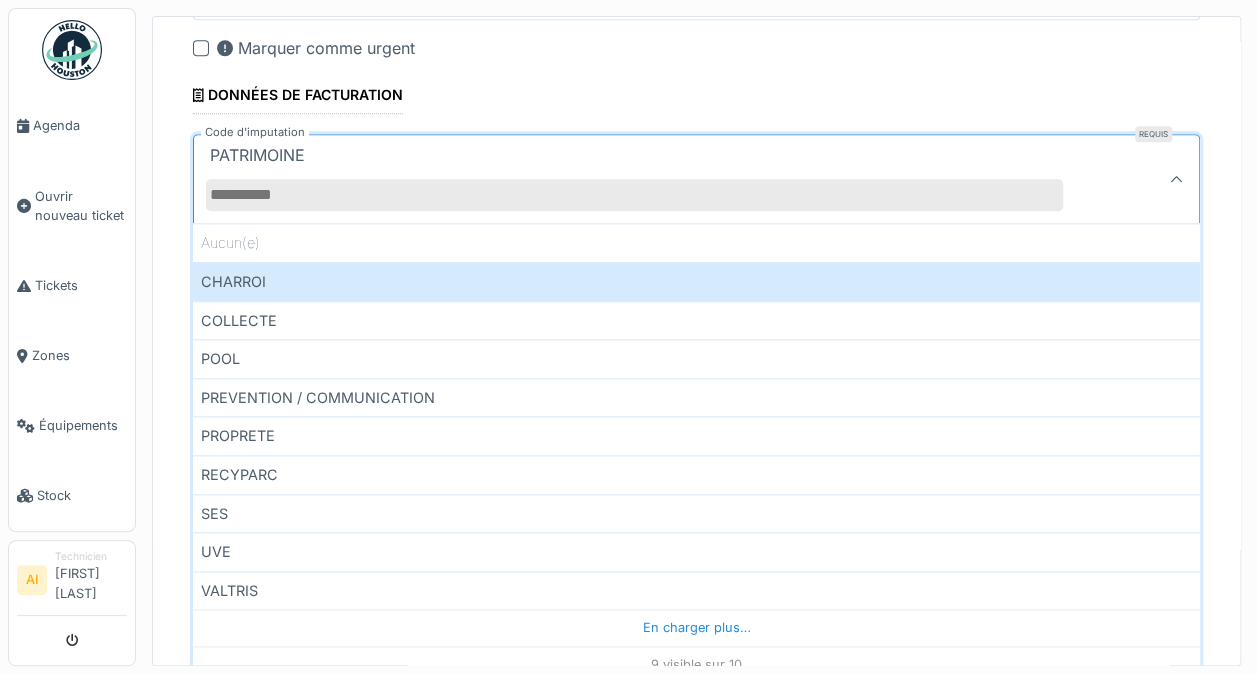 click on "PREVENTION / COMMUNICATION" at bounding box center [696, 397] 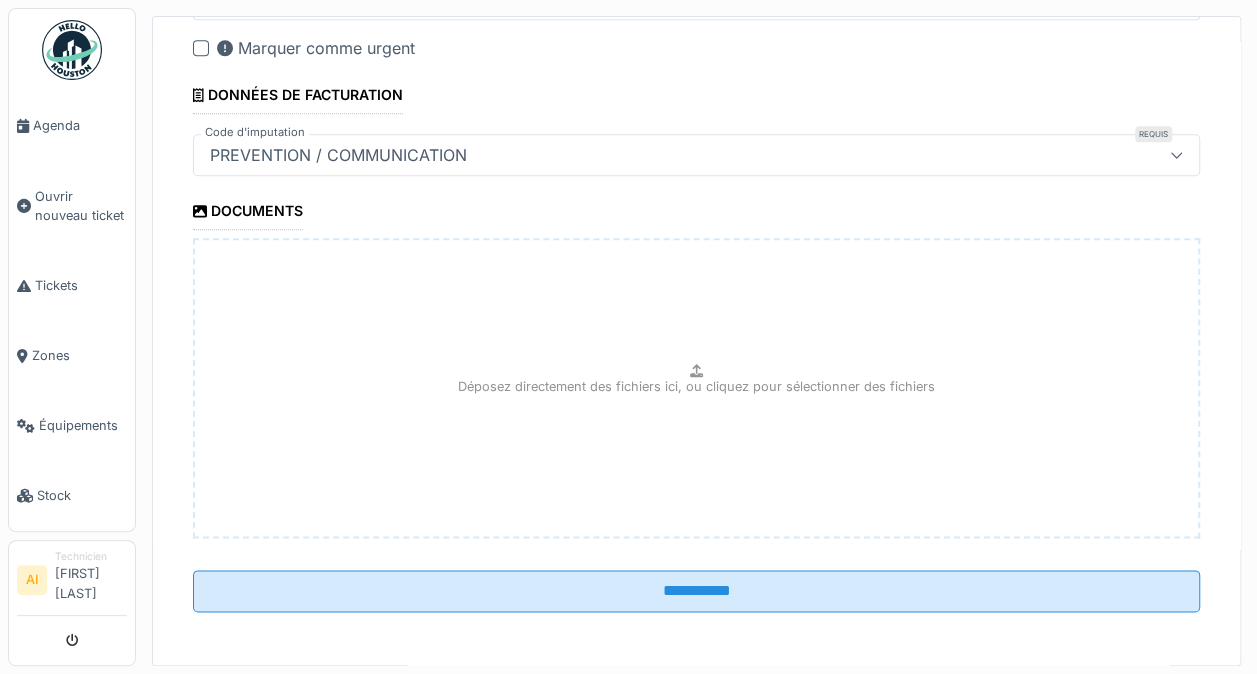 click on "**********" at bounding box center (696, 591) 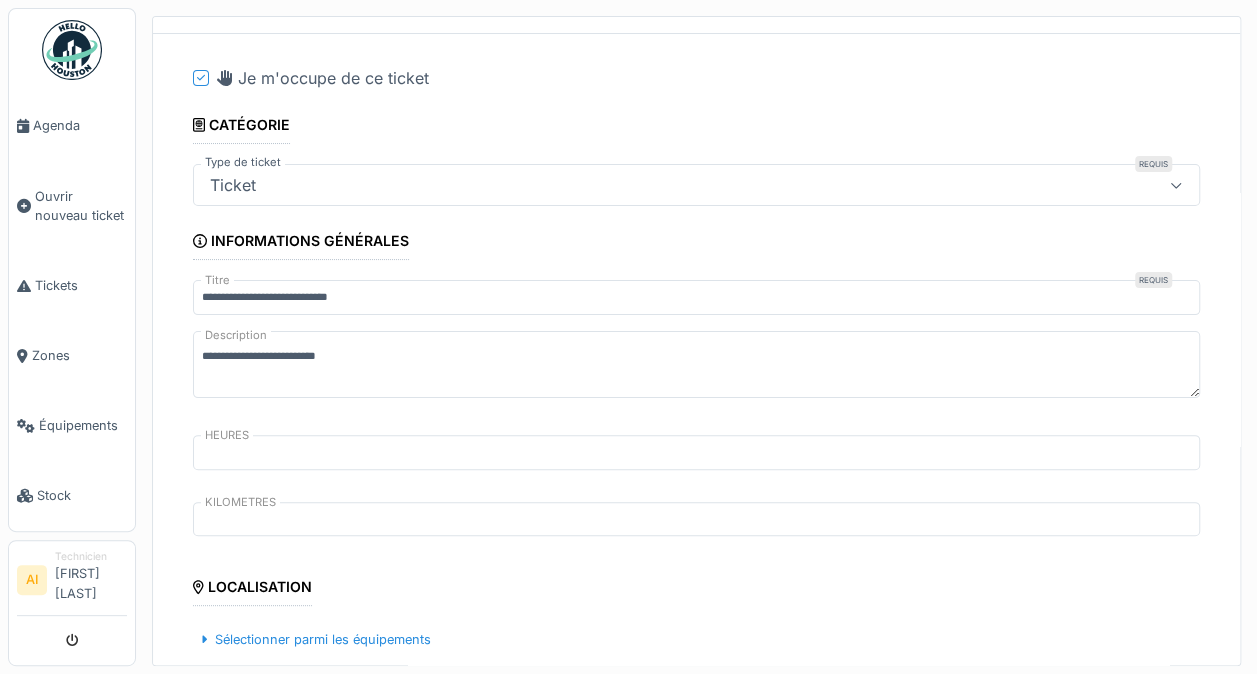 scroll, scrollTop: 0, scrollLeft: 0, axis: both 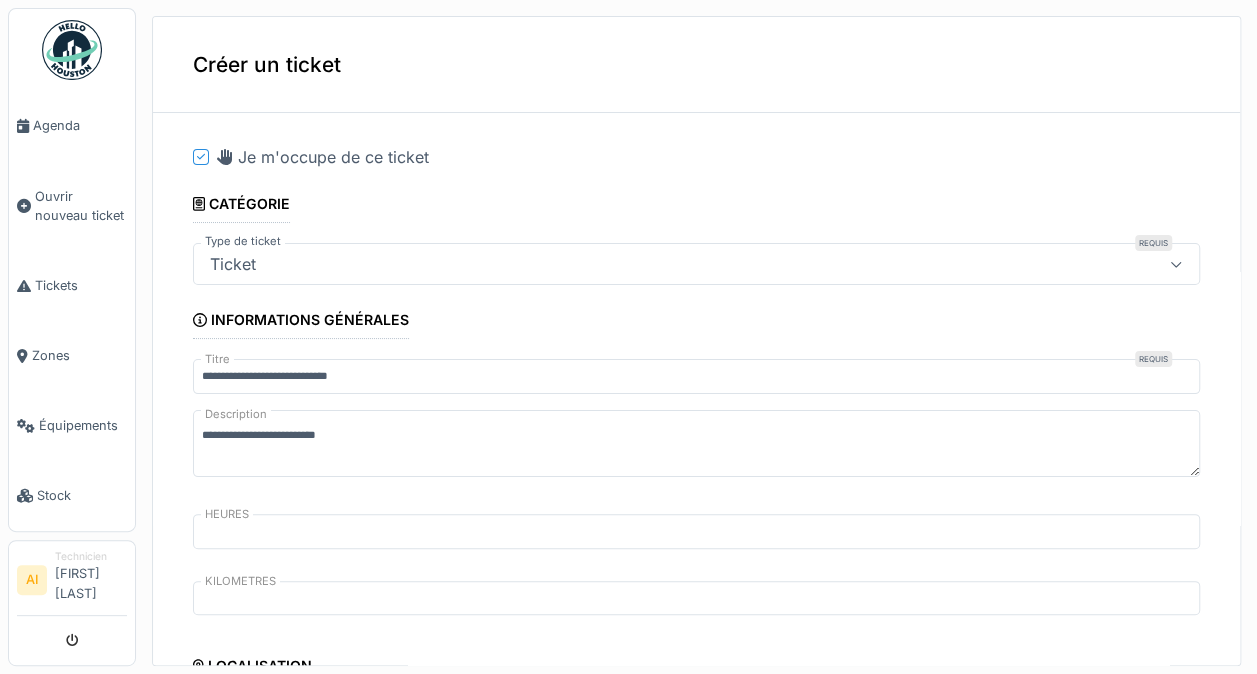 click at bounding box center [1176, 264] 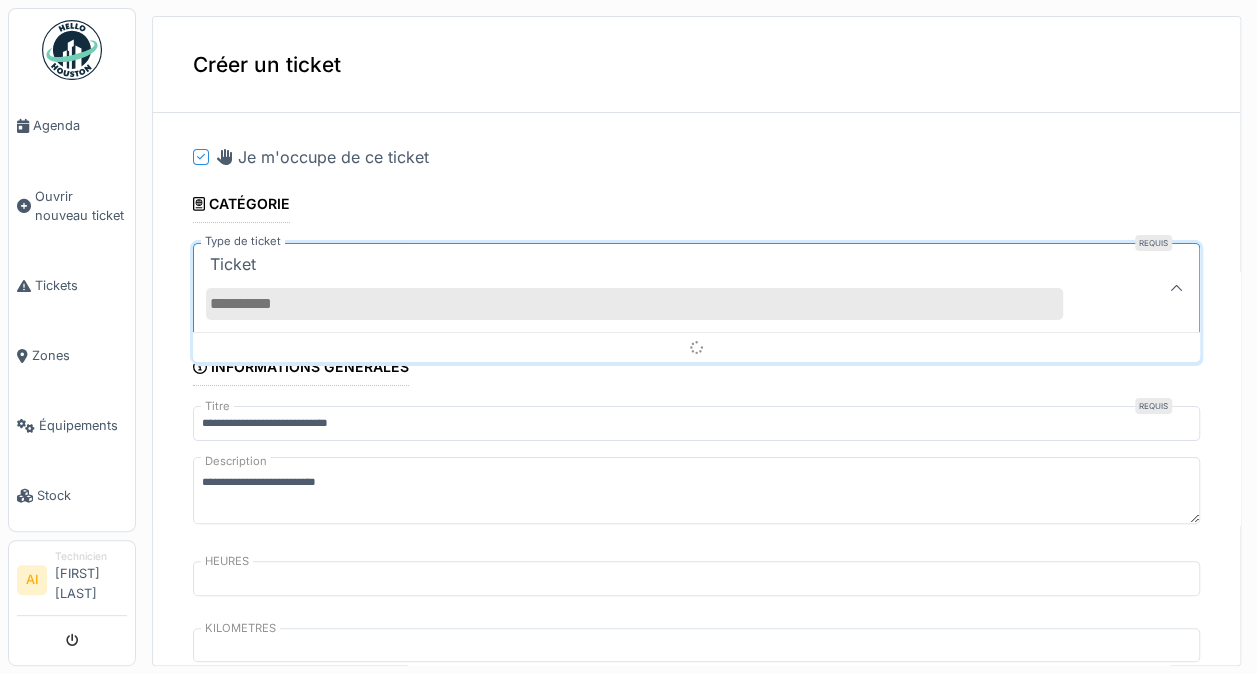 scroll, scrollTop: 0, scrollLeft: 0, axis: both 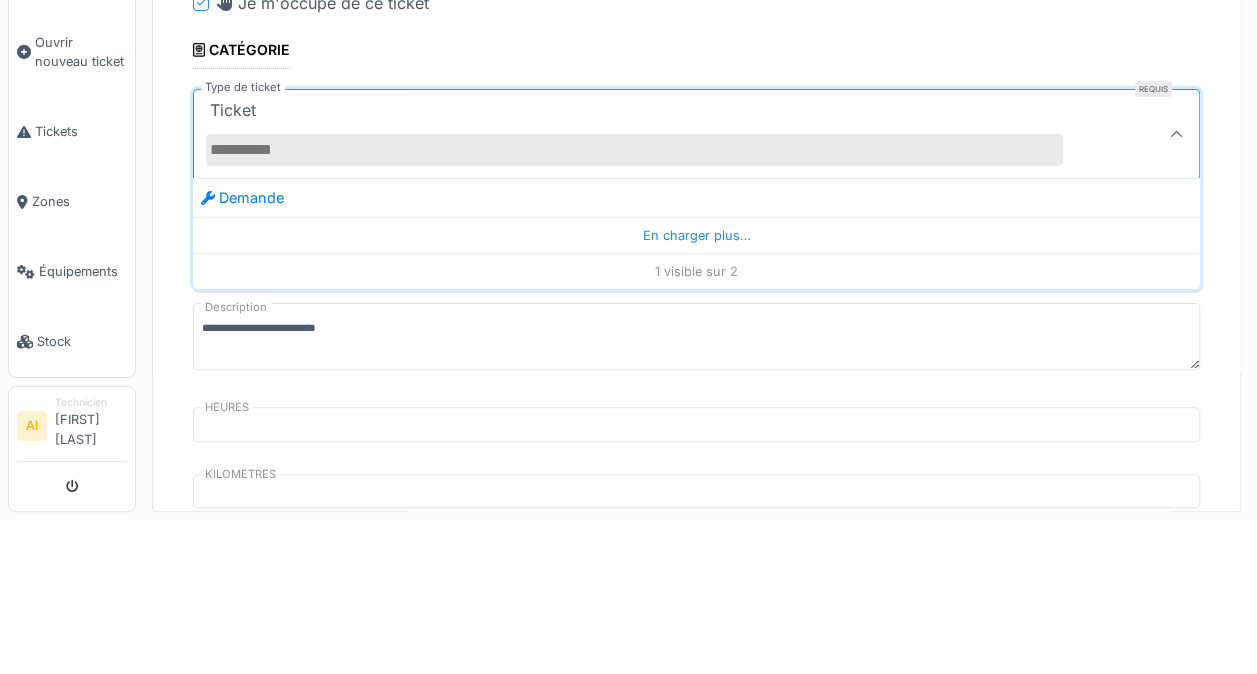click on "Ticket" at bounding box center (646, 288) 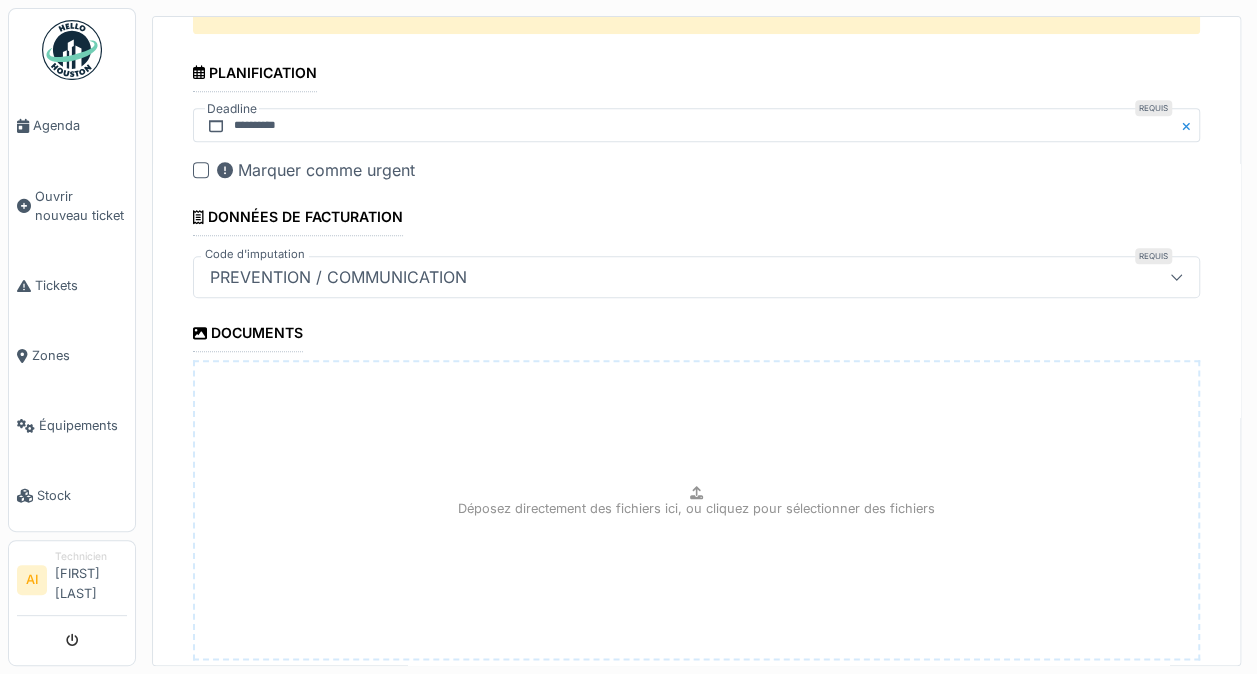 scroll, scrollTop: 992, scrollLeft: 0, axis: vertical 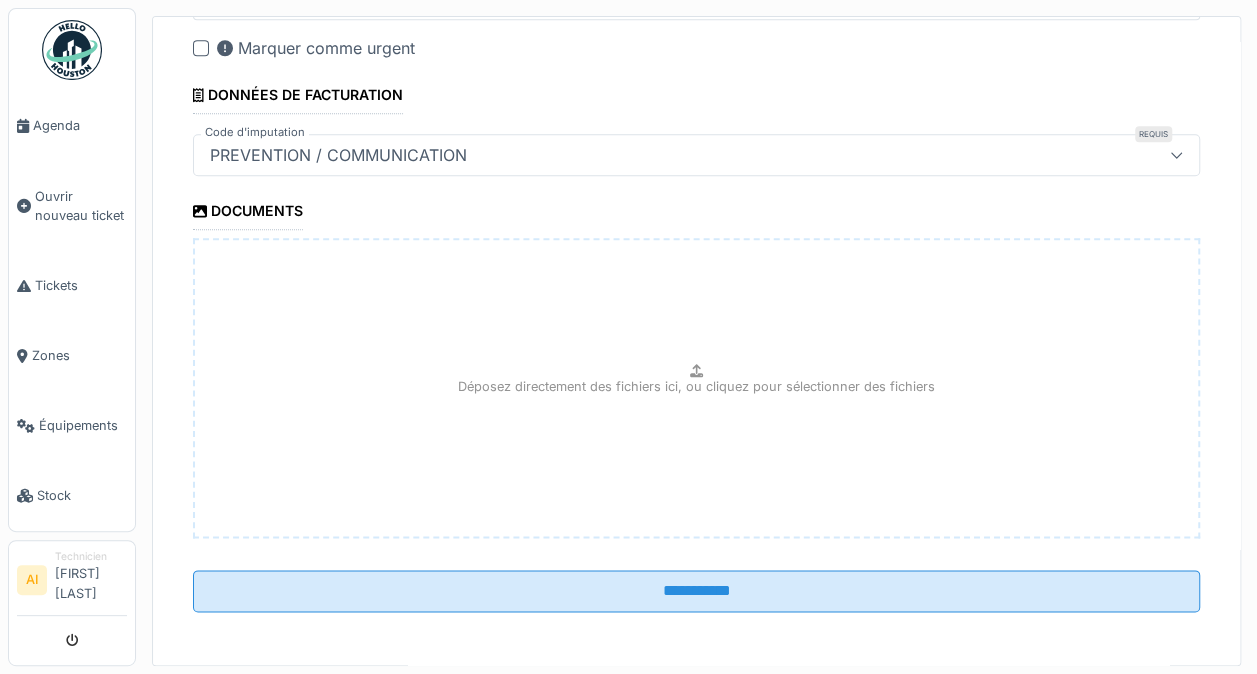 click on "**********" at bounding box center [696, 591] 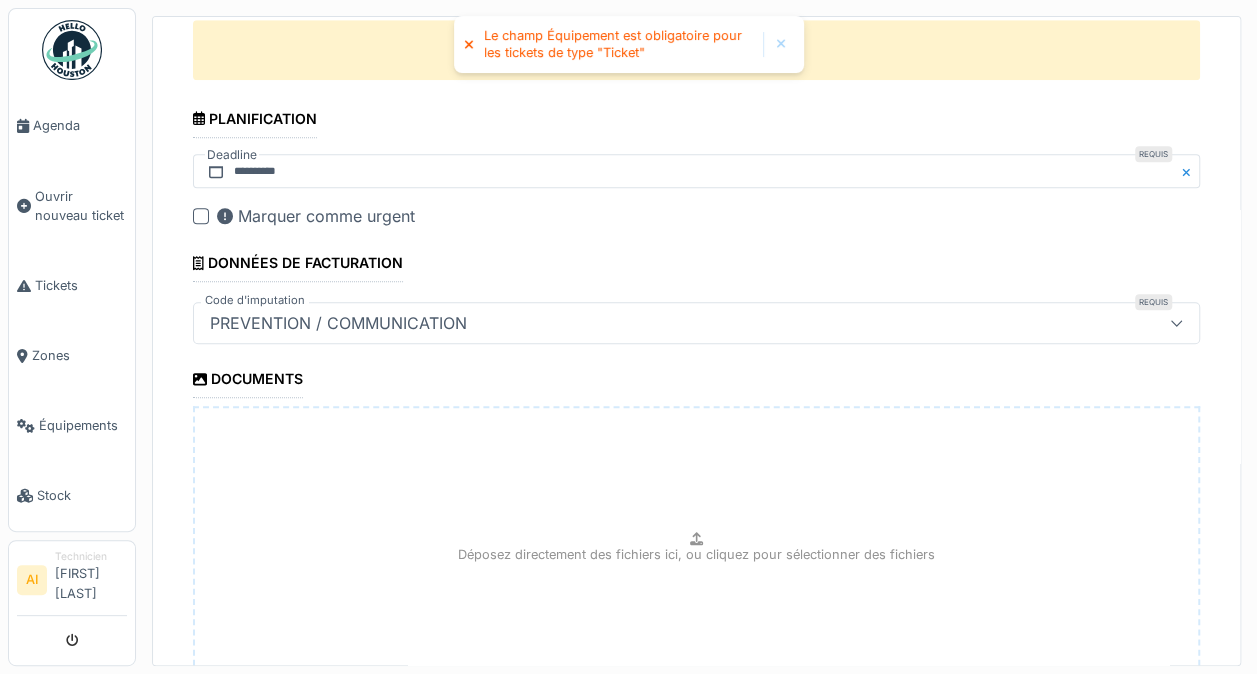scroll, scrollTop: 821, scrollLeft: 0, axis: vertical 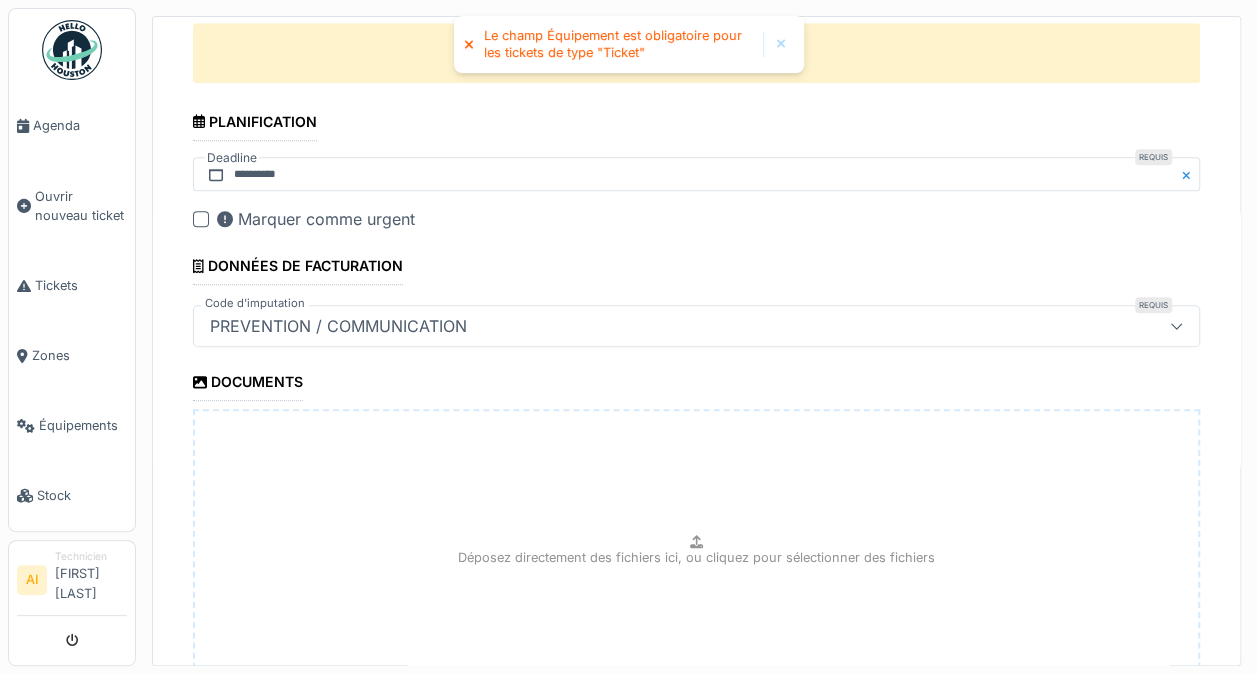 click on "Déposez directement des fichiers ici, ou cliquez pour sélectionner des fichiers" at bounding box center [696, 559] 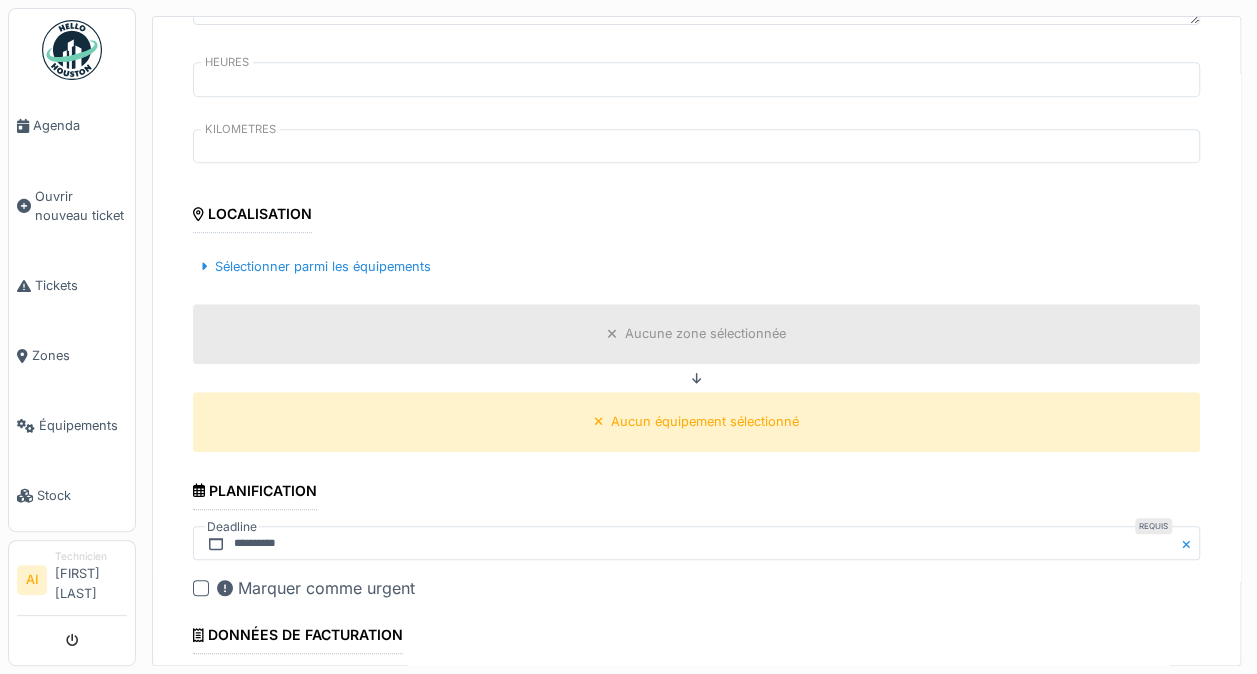 scroll, scrollTop: 446, scrollLeft: 0, axis: vertical 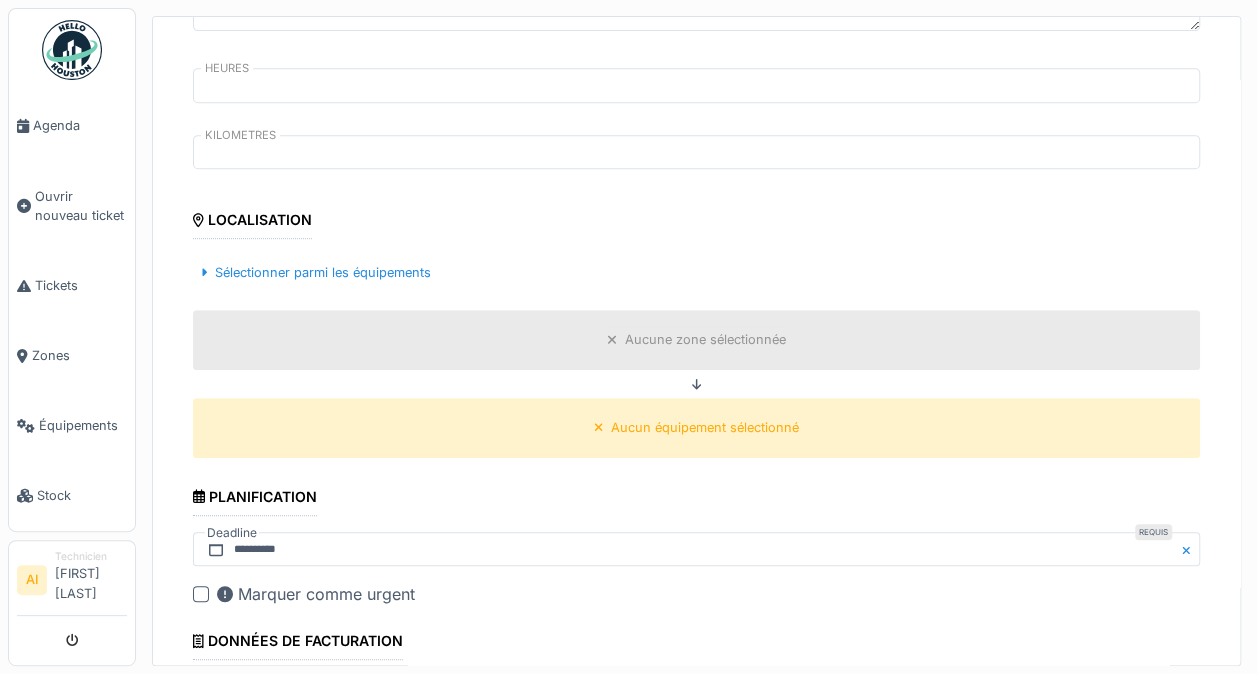 click on "Sélectionner parmi les équipements" at bounding box center (316, 272) 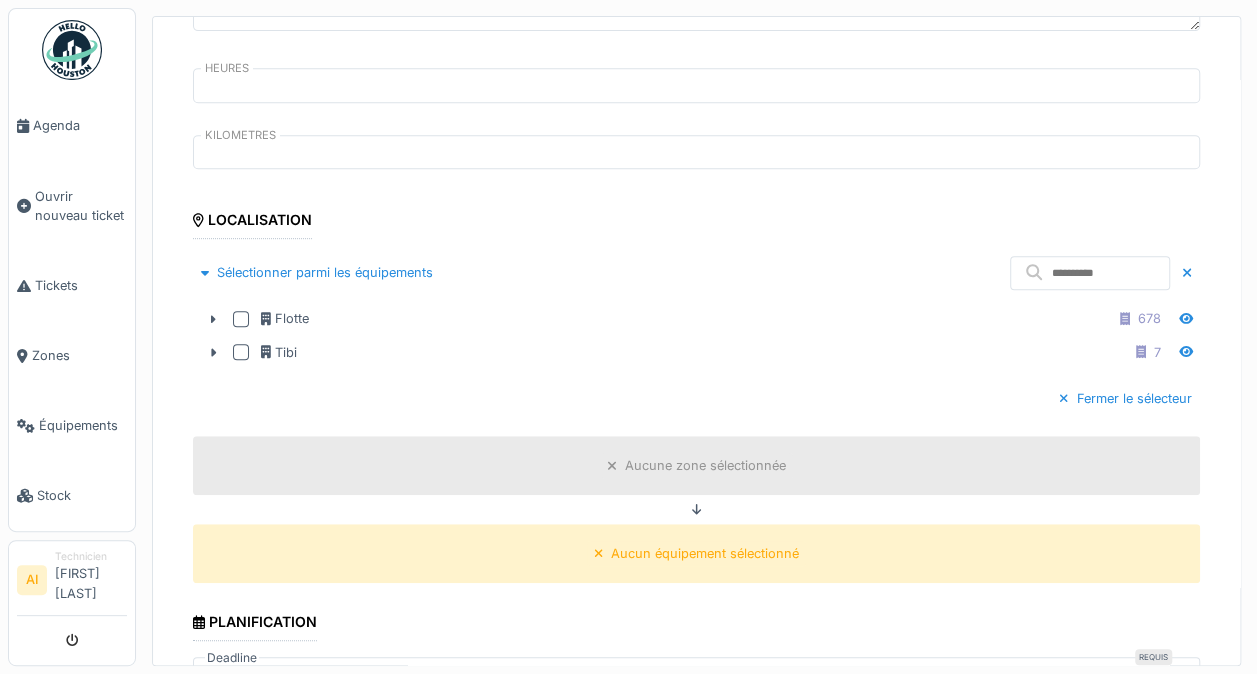 click at bounding box center (241, 319) 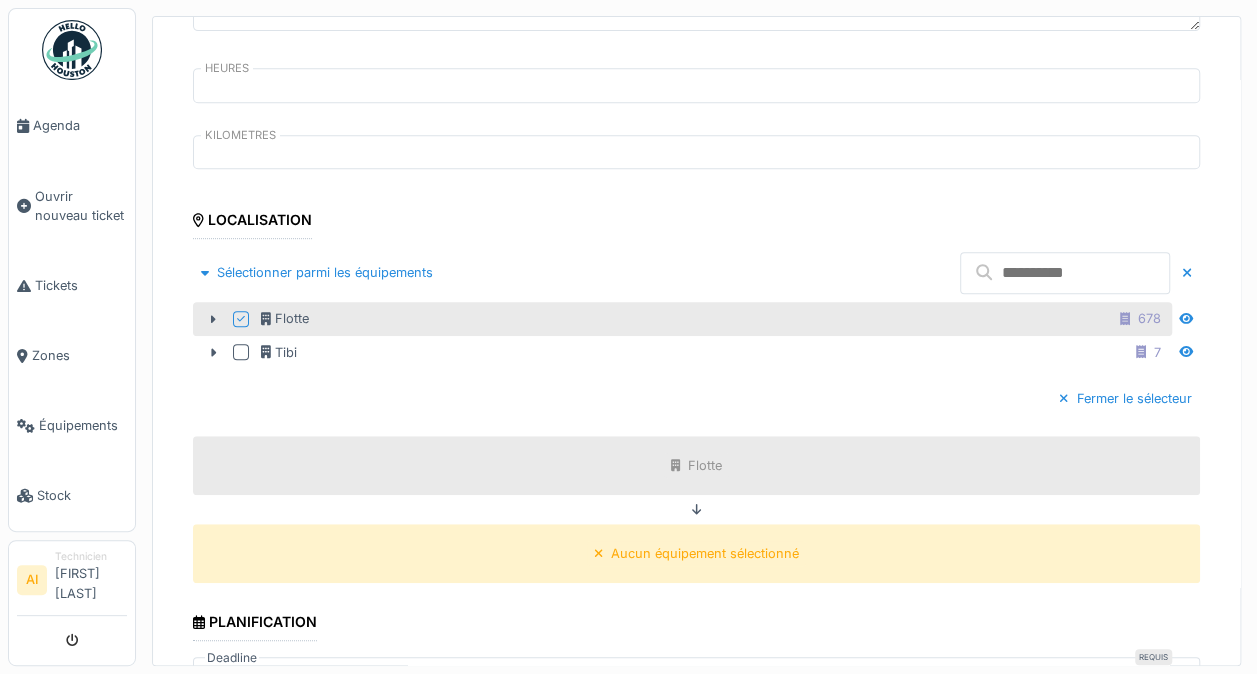 click at bounding box center (1065, 273) 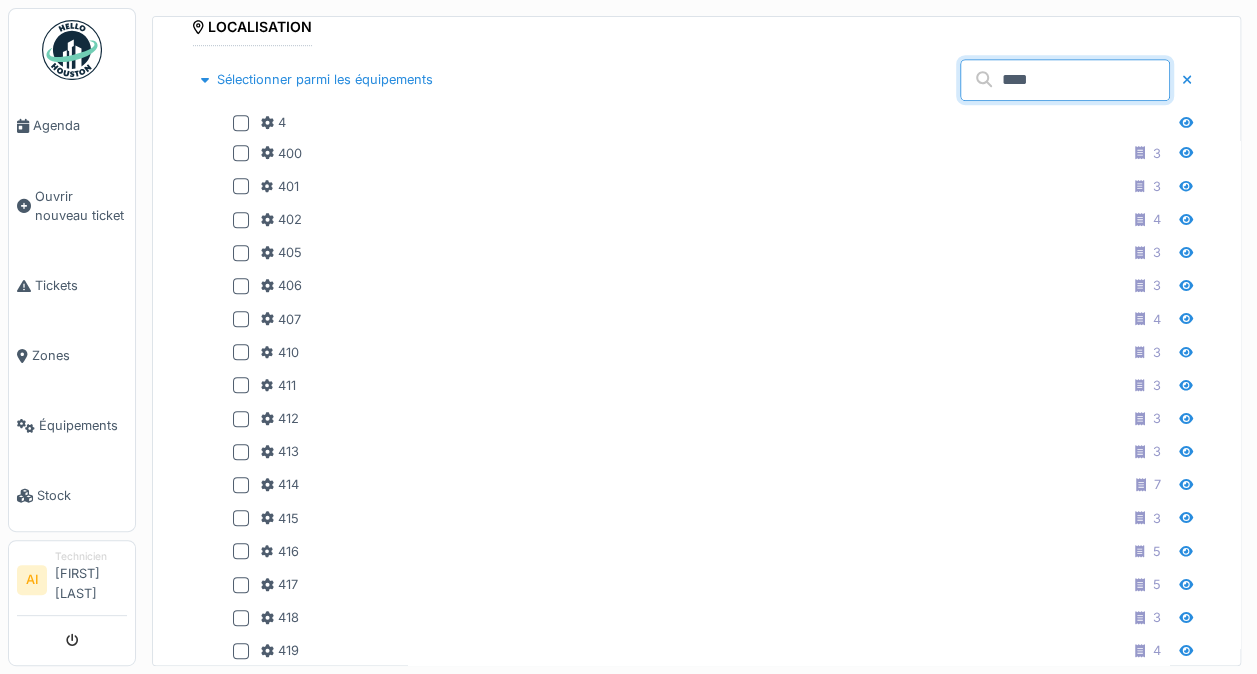 scroll, scrollTop: 633, scrollLeft: 0, axis: vertical 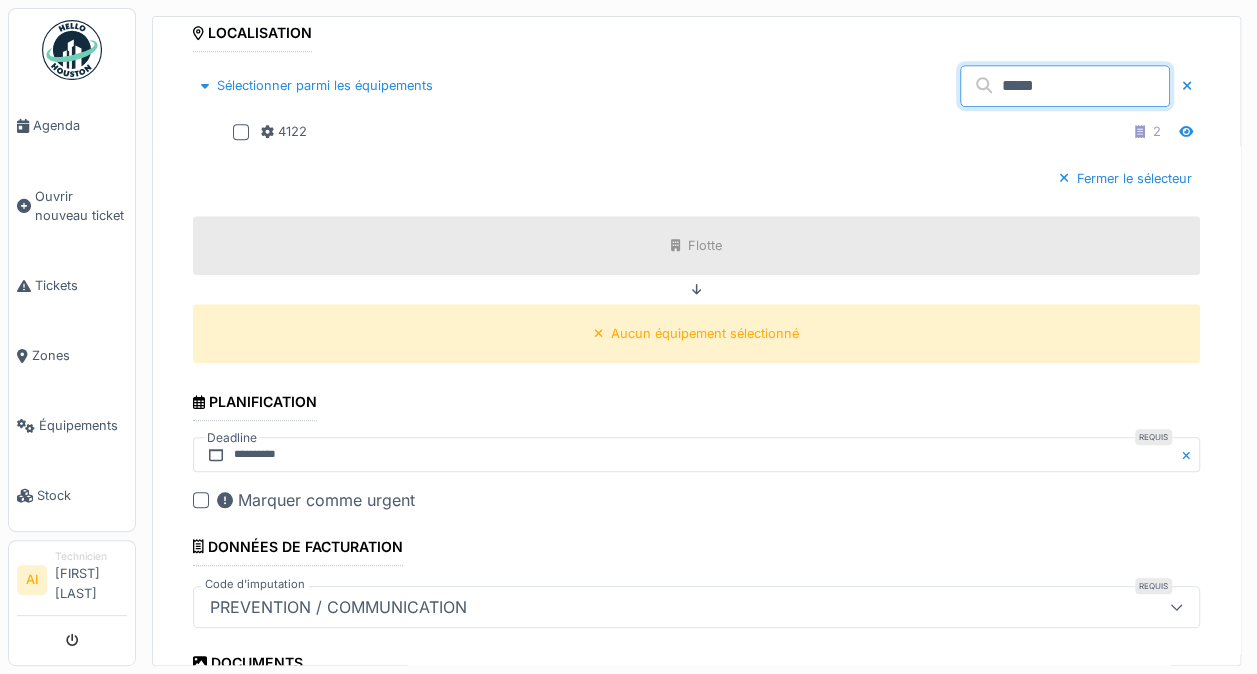 type on "****" 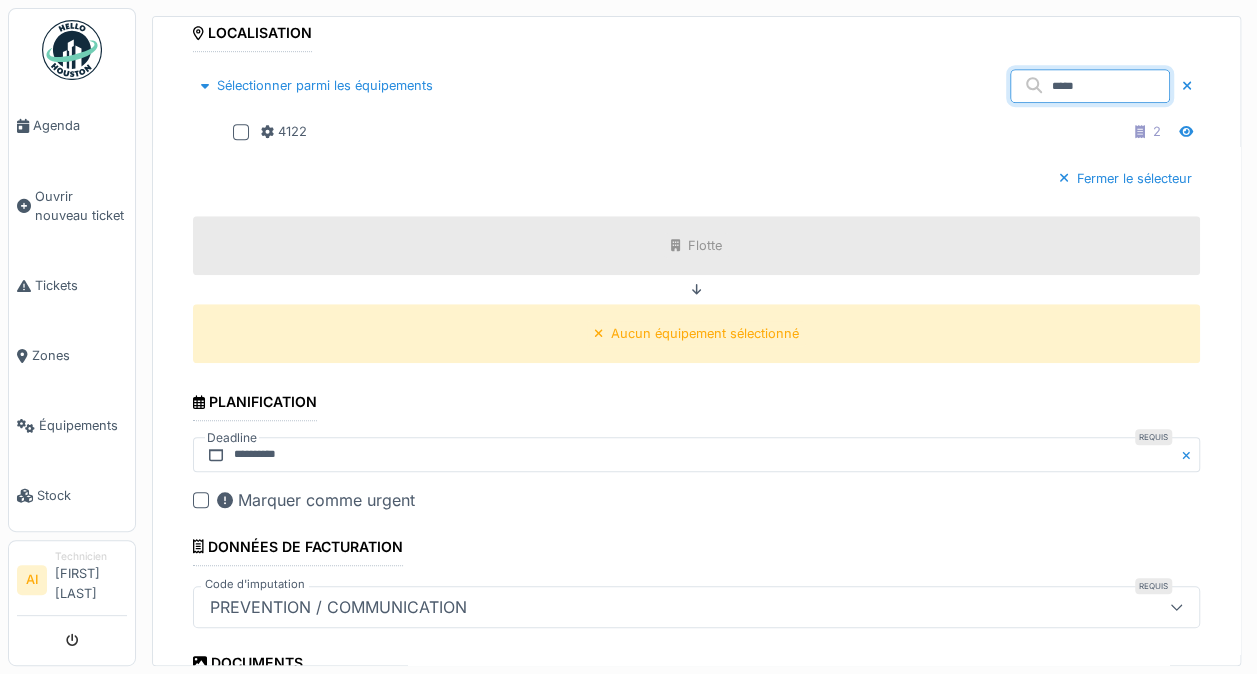click at bounding box center [241, 132] 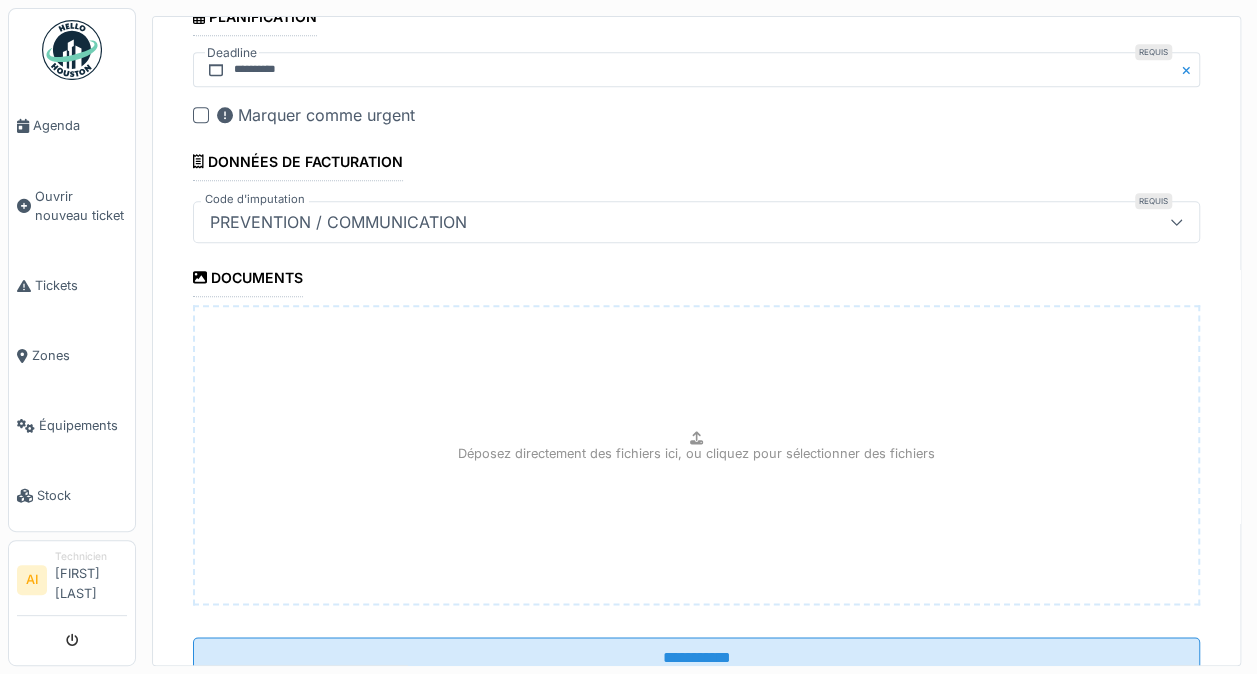 scroll, scrollTop: 1084, scrollLeft: 0, axis: vertical 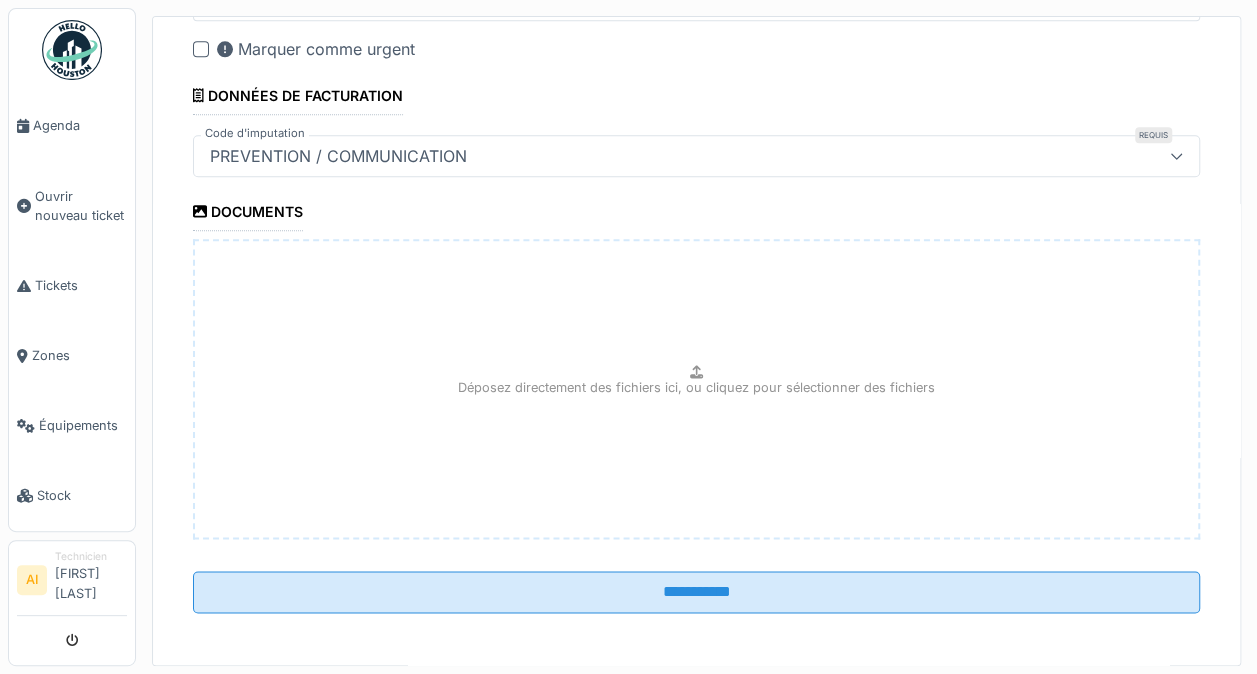 click on "**********" at bounding box center (696, 592) 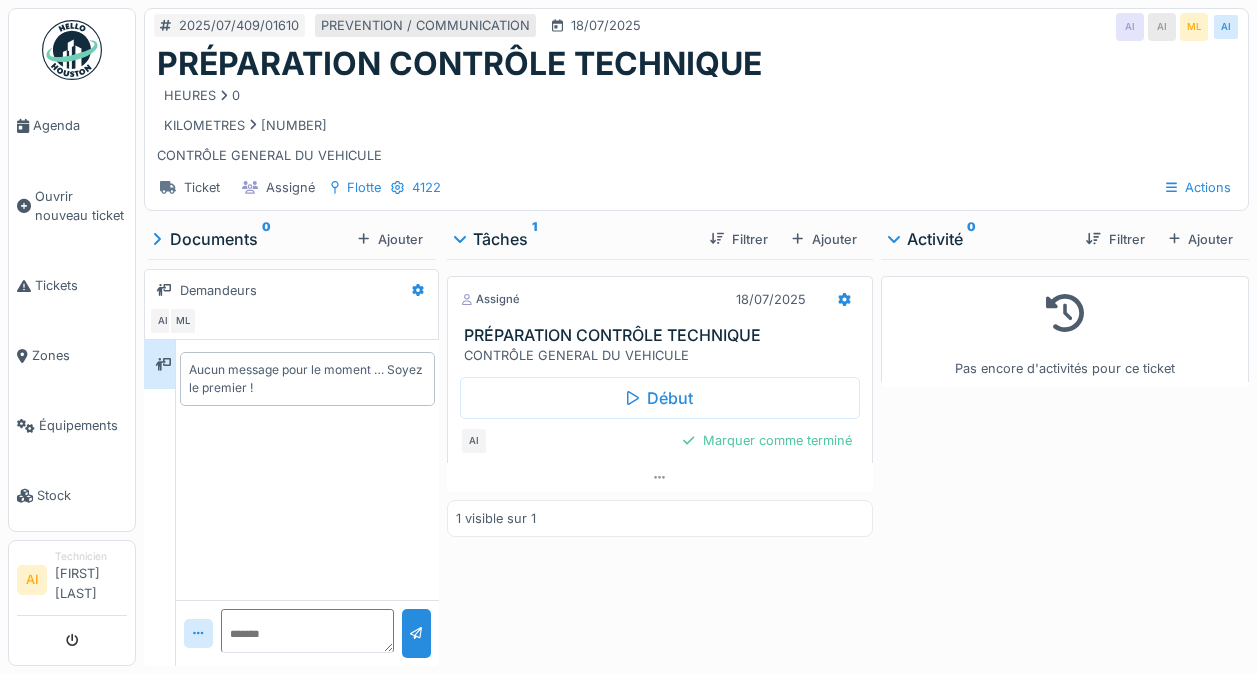 scroll, scrollTop: 0, scrollLeft: 0, axis: both 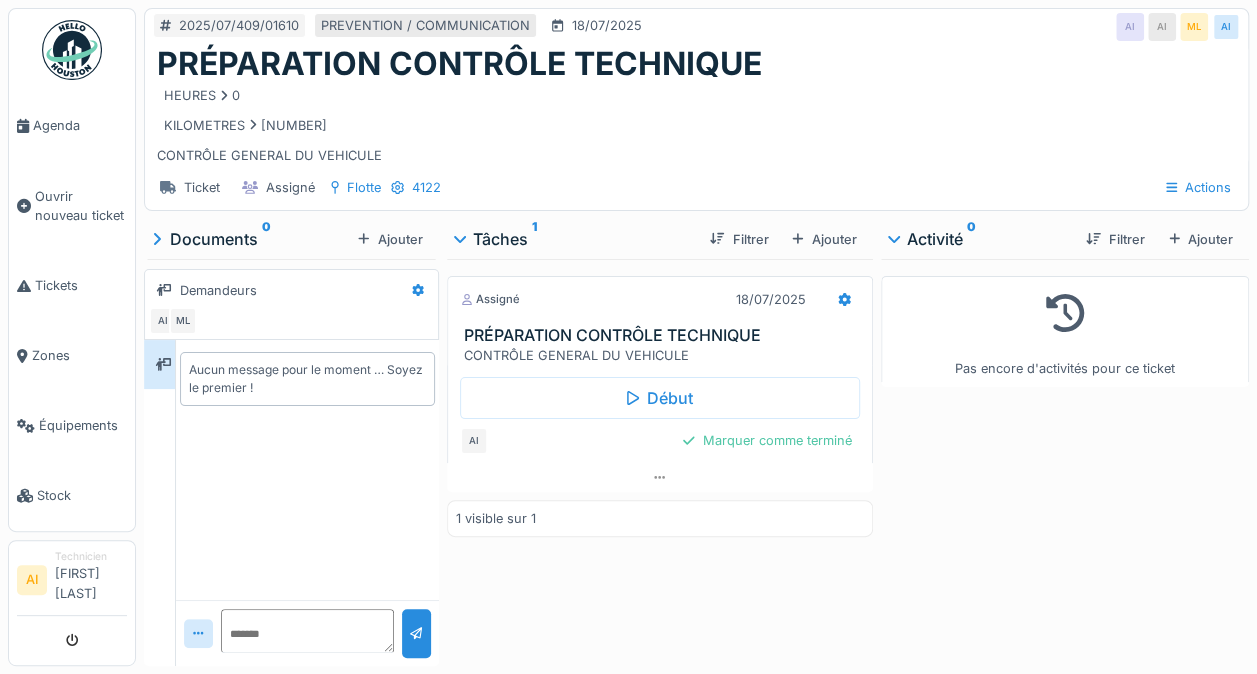 click on "Début" at bounding box center (660, 398) 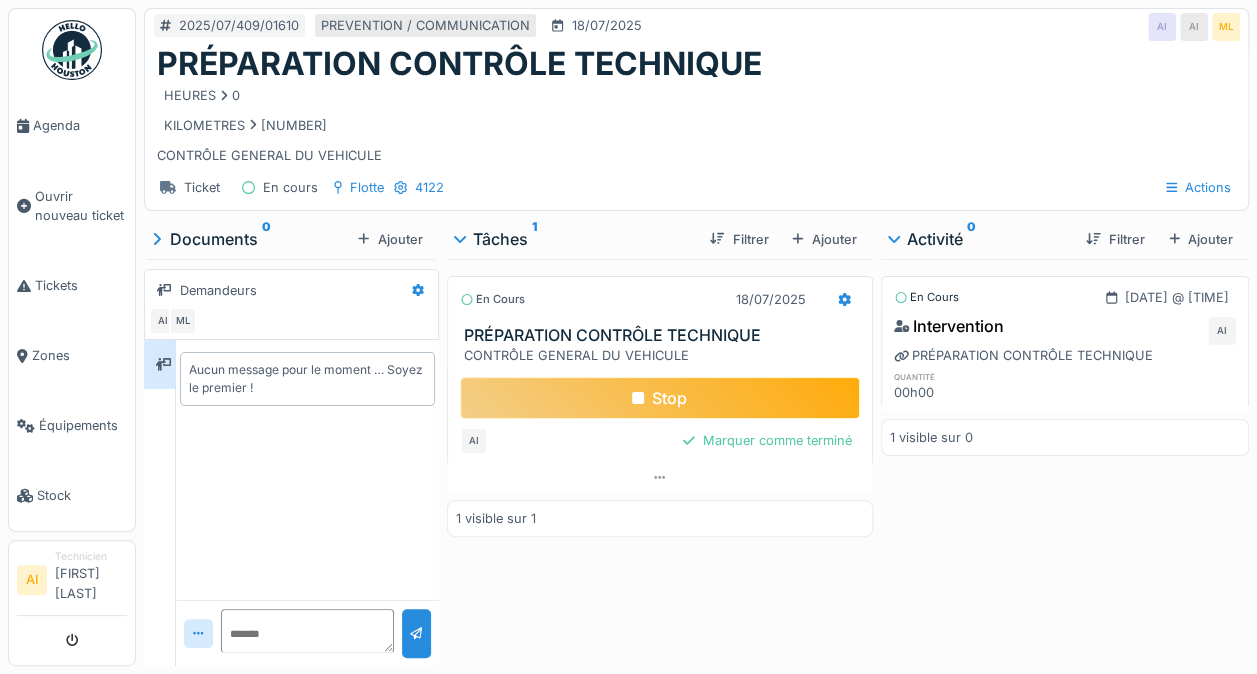 click on "Stop" at bounding box center (660, 398) 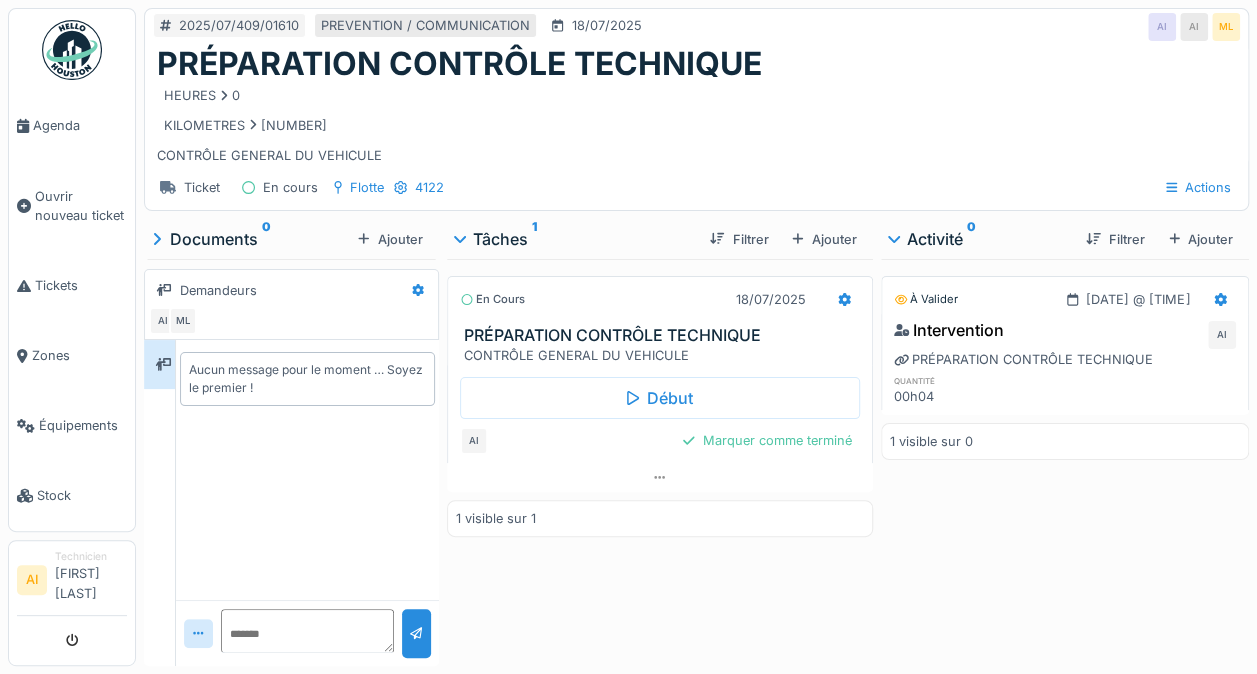 click on "Équipements" at bounding box center [83, 425] 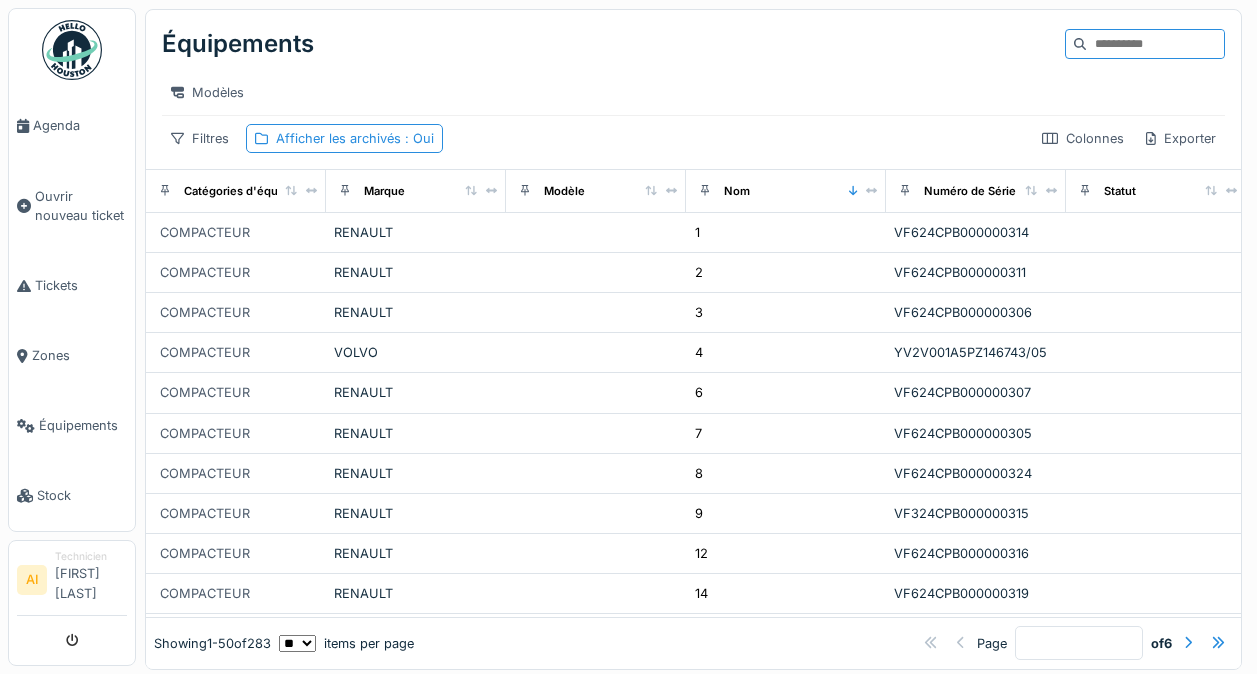 scroll, scrollTop: 0, scrollLeft: 0, axis: both 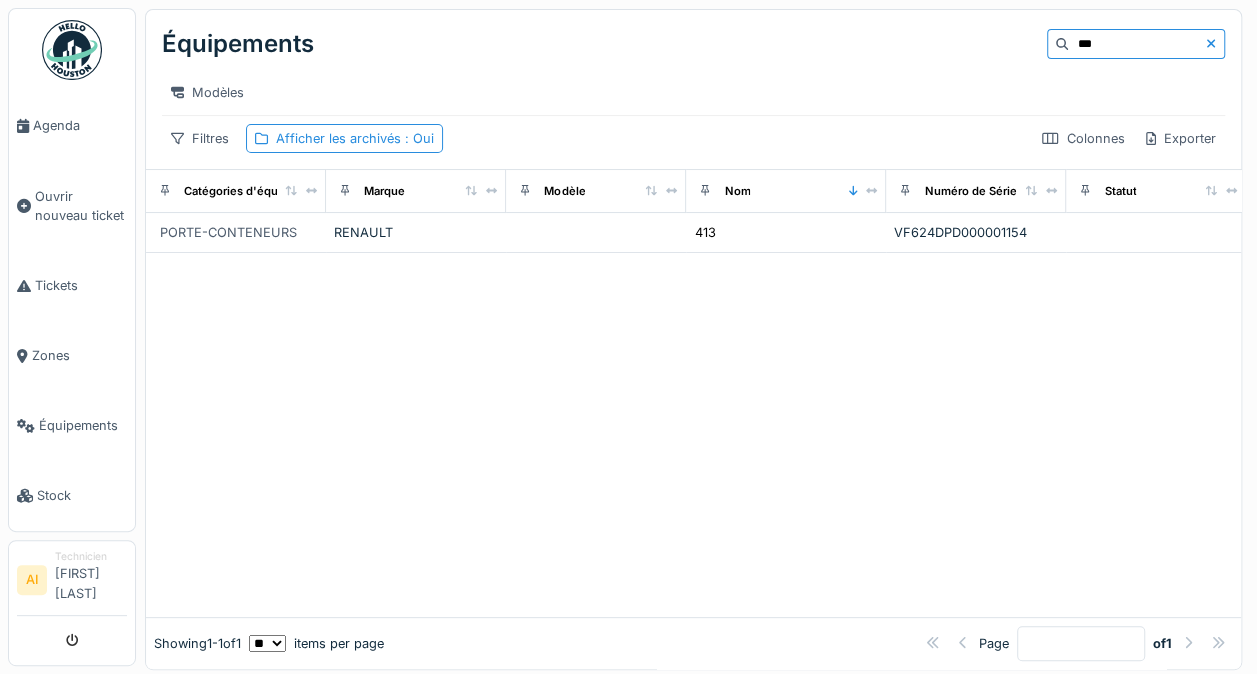 type on "***" 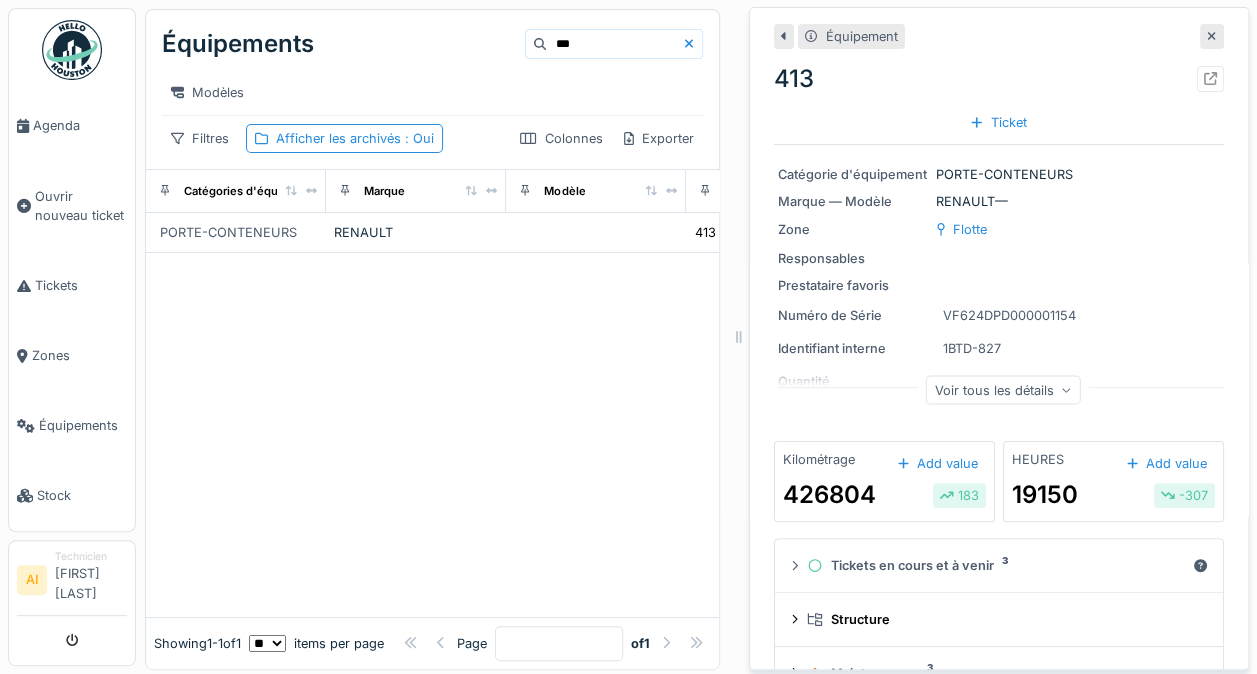 click at bounding box center (1210, 78) 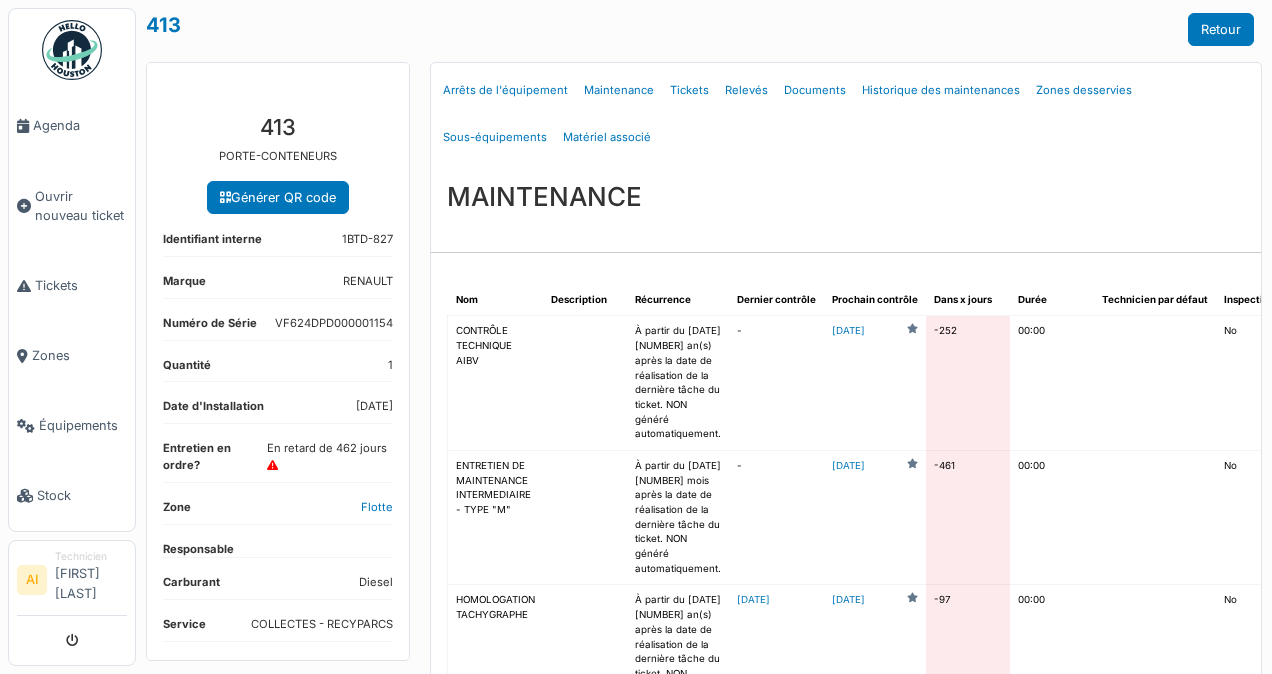 scroll, scrollTop: 0, scrollLeft: 0, axis: both 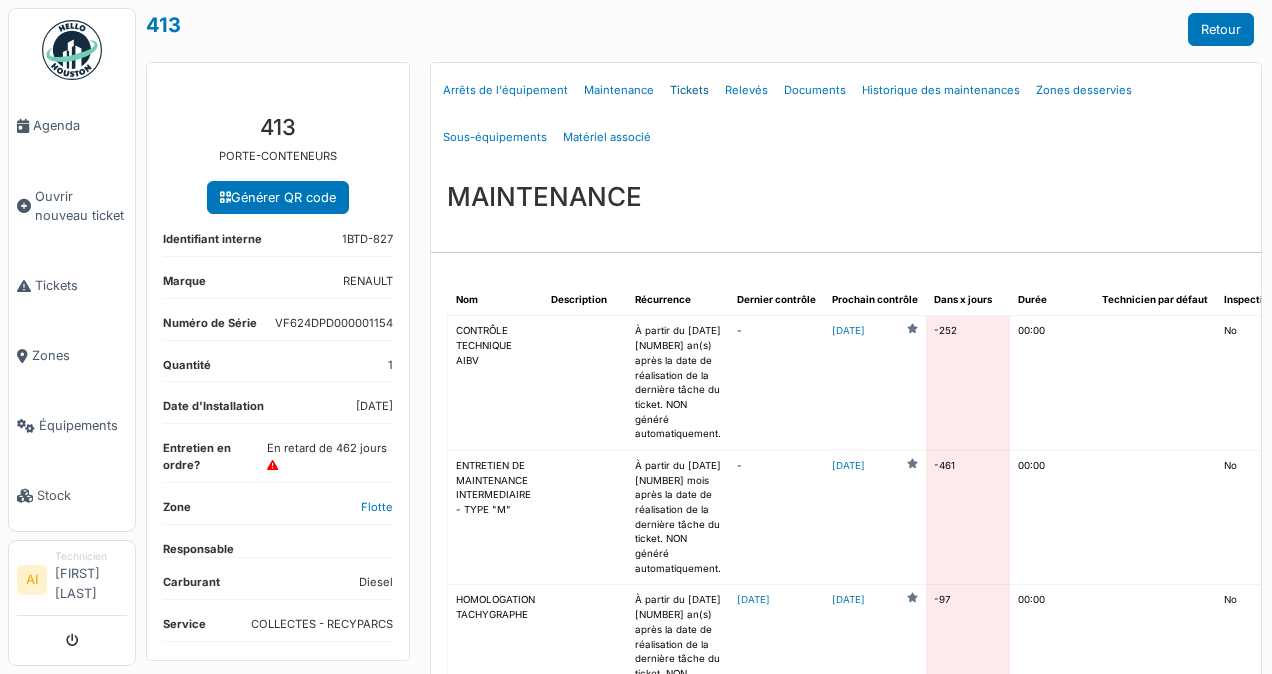 click on "Tickets" at bounding box center (689, 90) 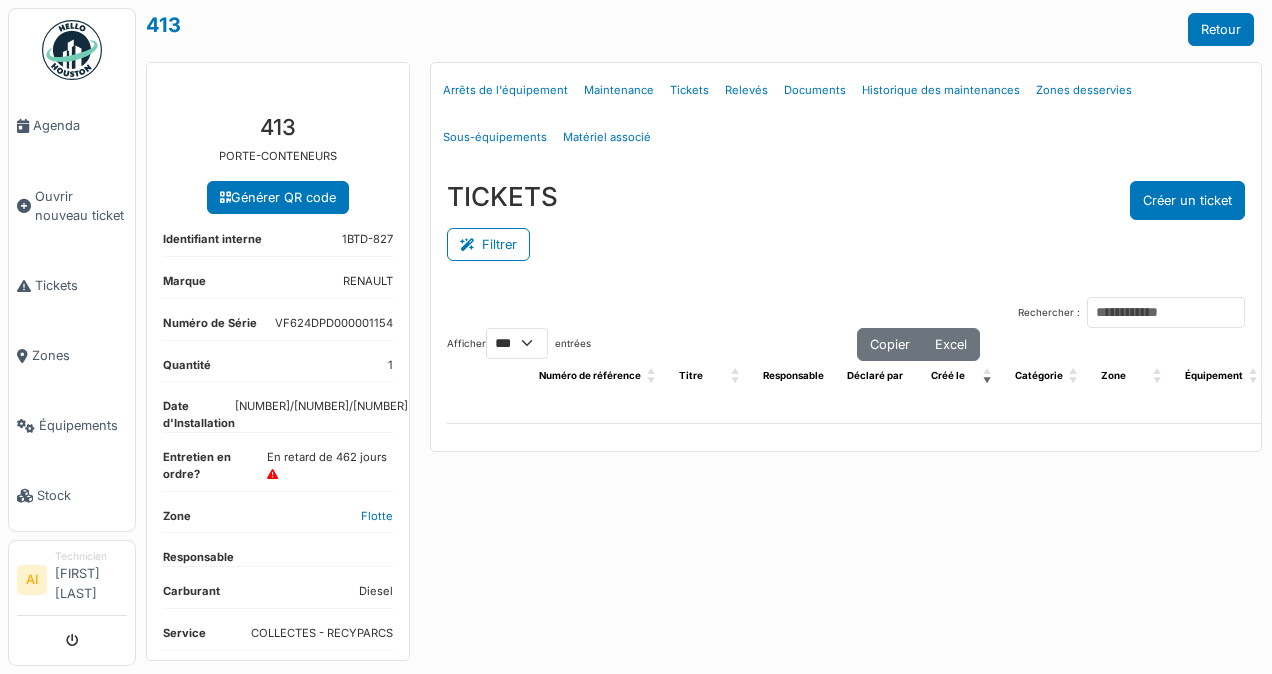 select on "***" 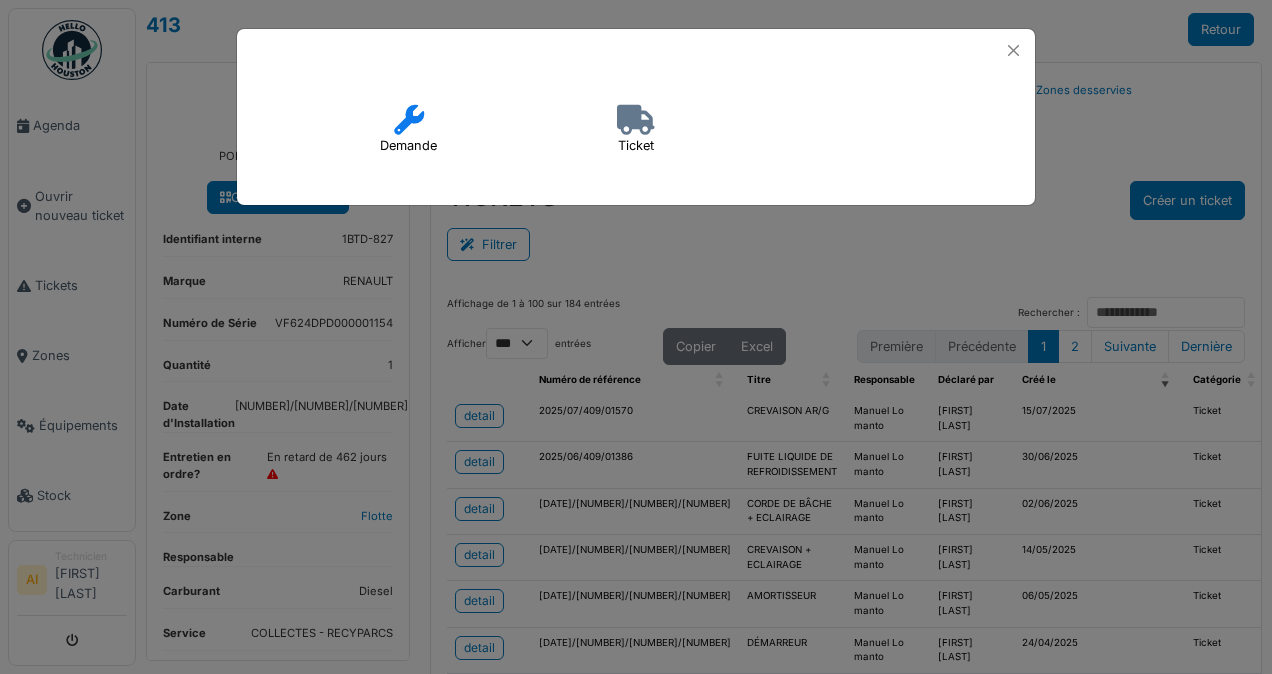 click at bounding box center (636, 120) 